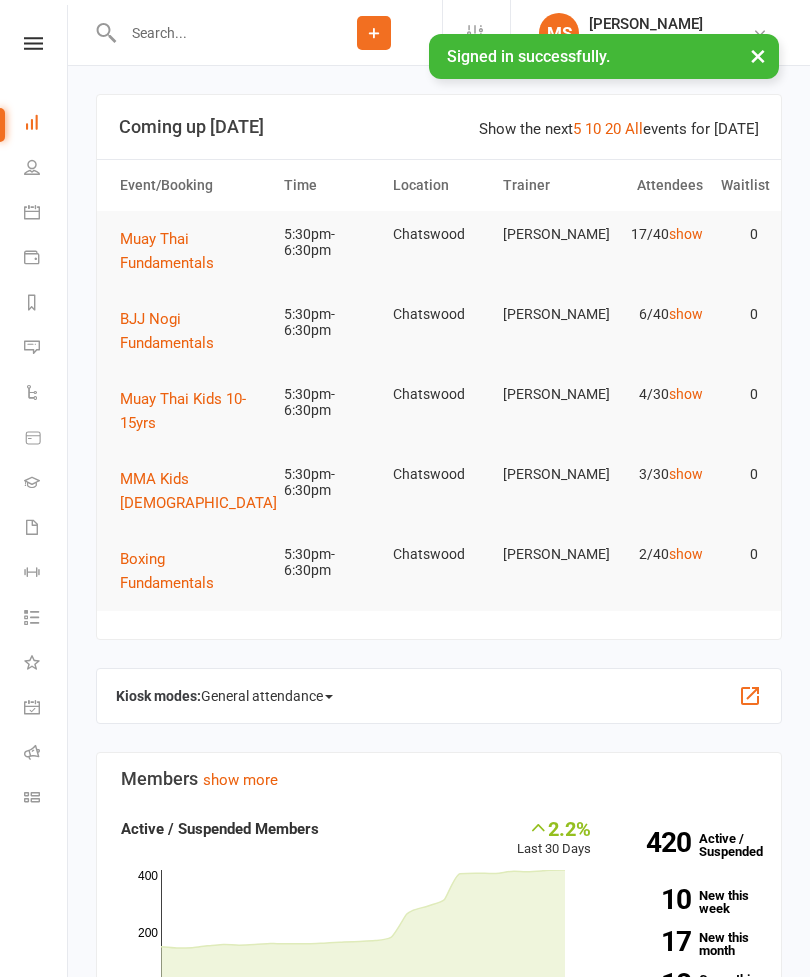 scroll, scrollTop: 0, scrollLeft: 0, axis: both 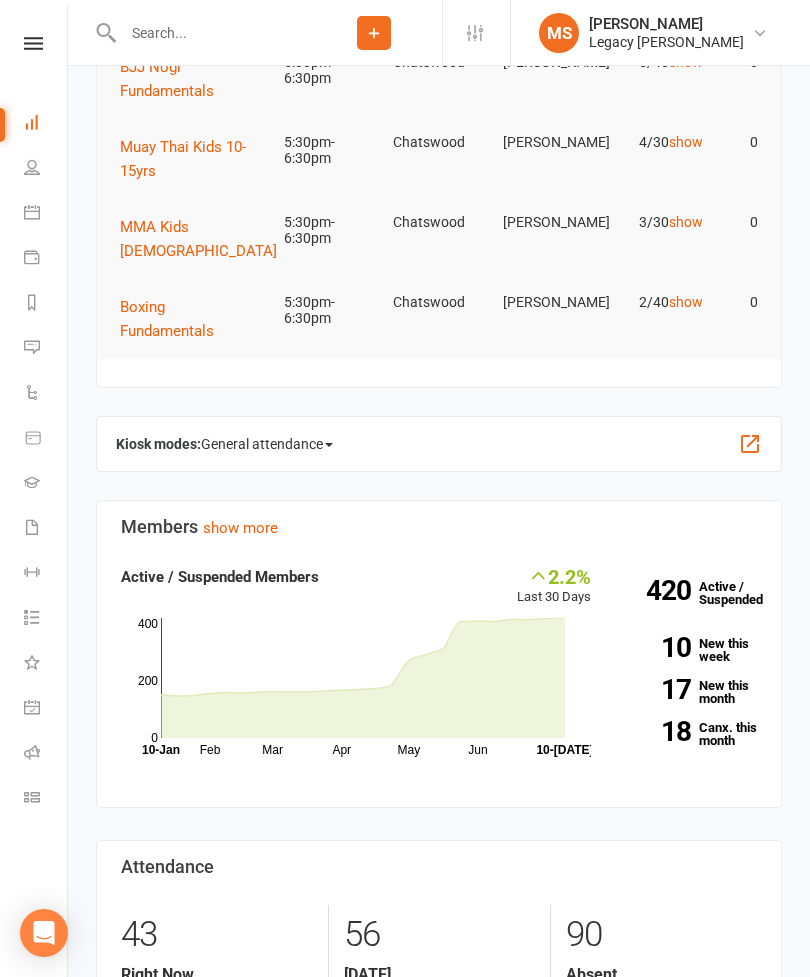 click on "General attendance" 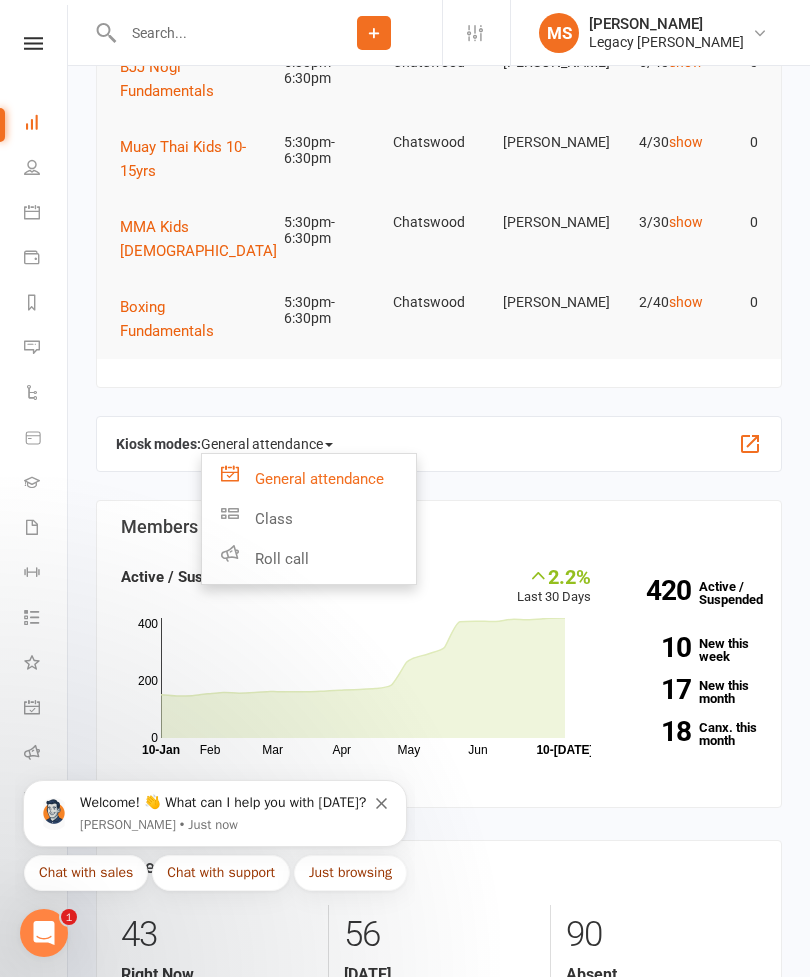 scroll, scrollTop: 0, scrollLeft: 0, axis: both 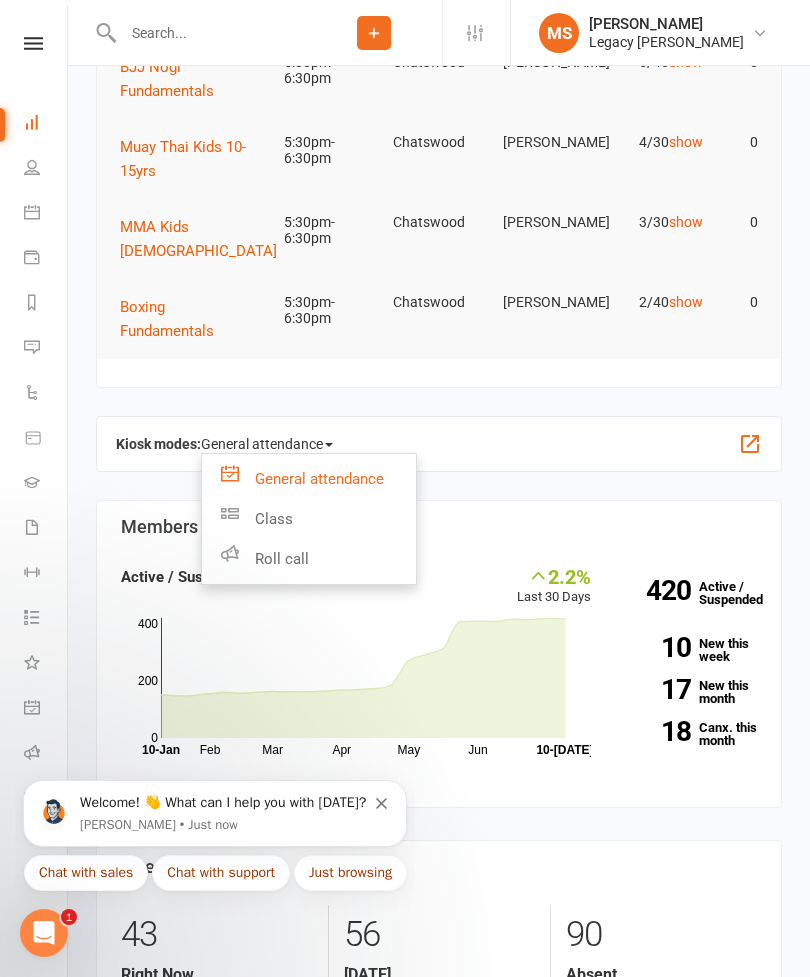 click on "Welcome! 👋 What can I help you with today?" at bounding box center (228, 803) 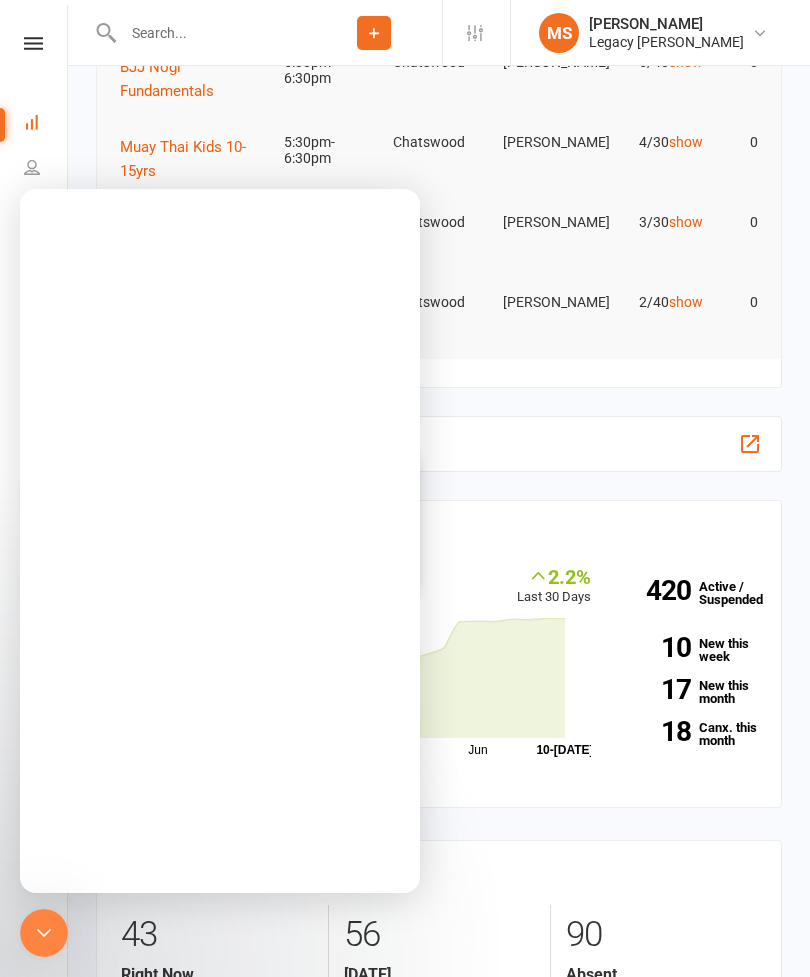 scroll, scrollTop: 0, scrollLeft: 0, axis: both 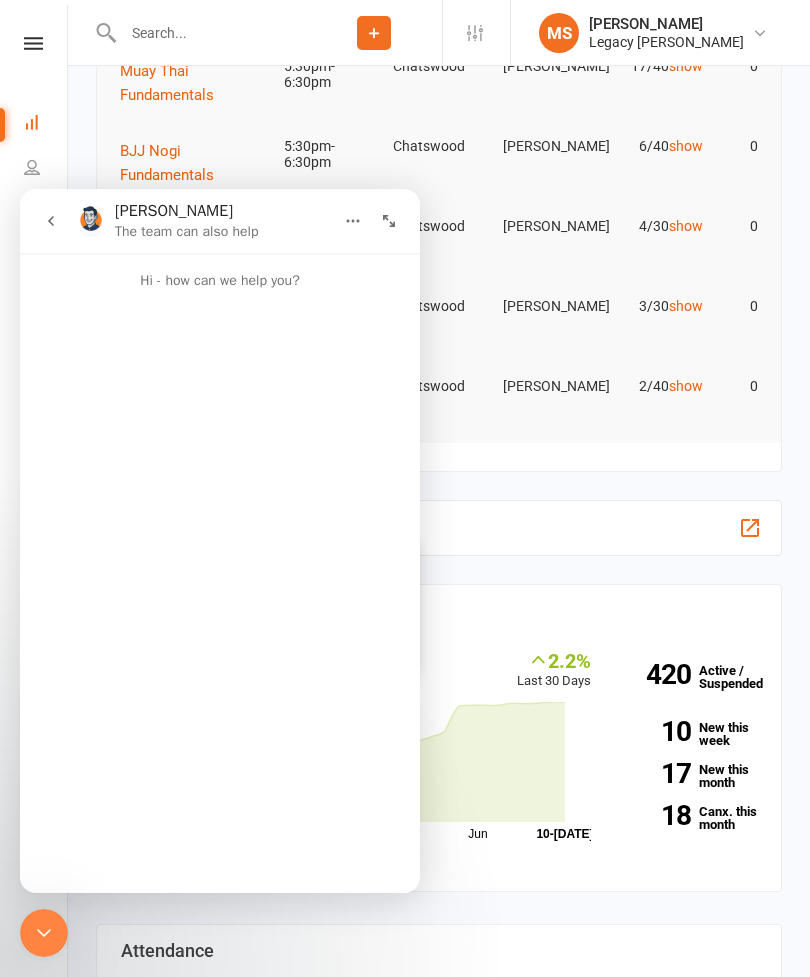 click on "[PERSON_NAME]" at bounding box center (548, 386) 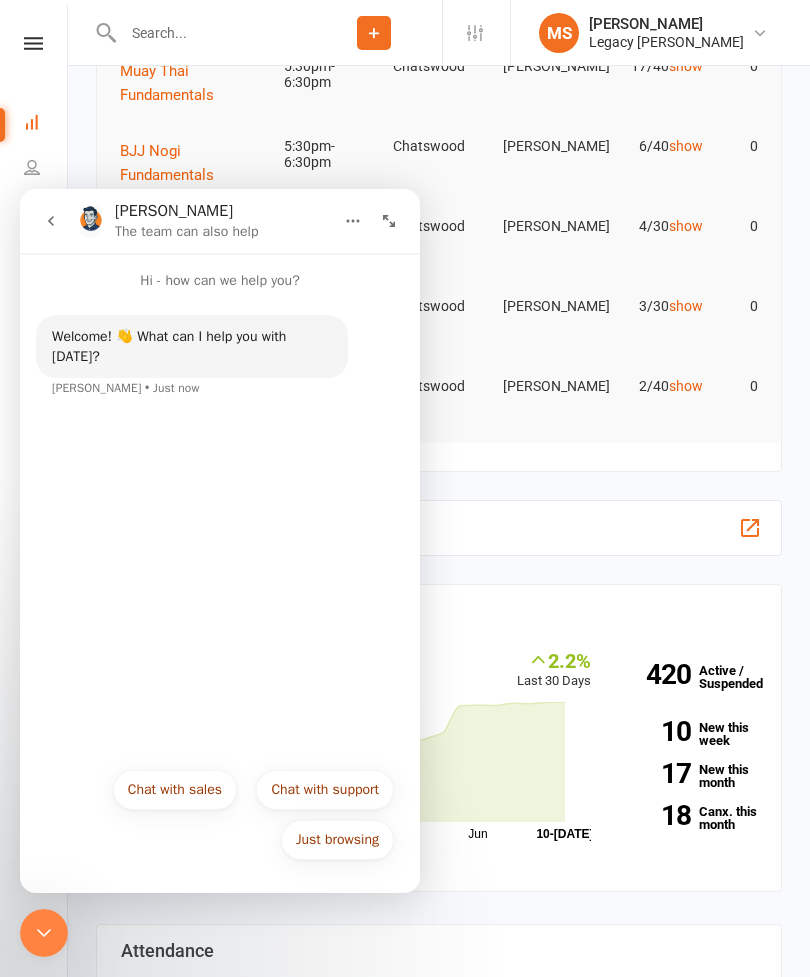 click 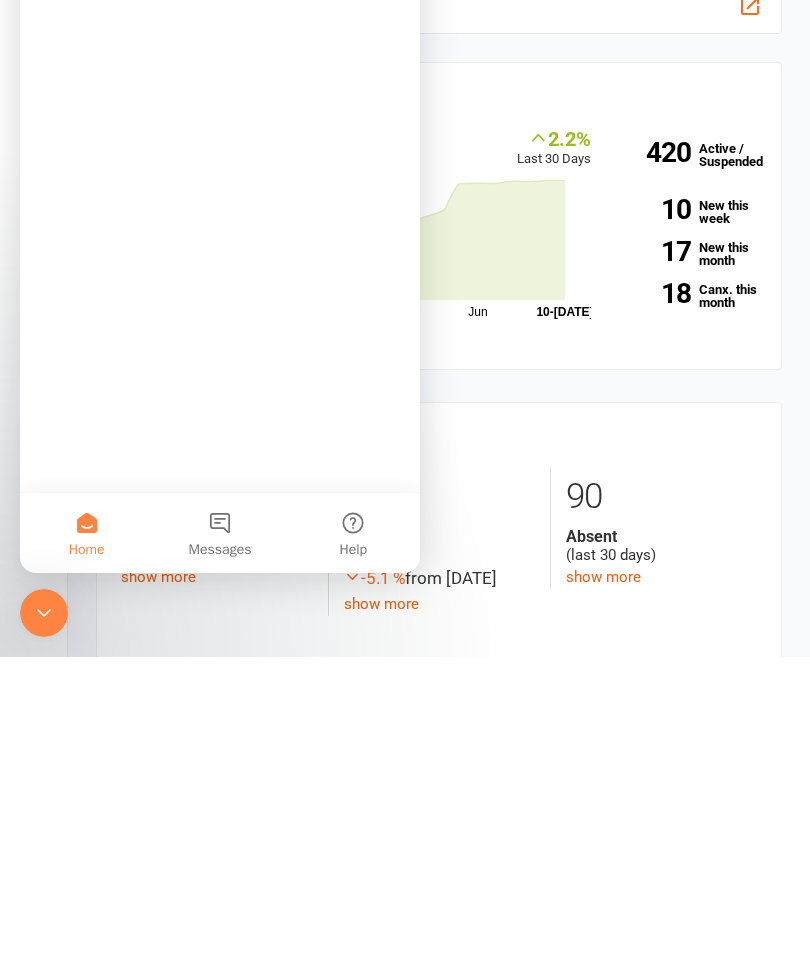 scroll, scrollTop: 691, scrollLeft: 0, axis: vertical 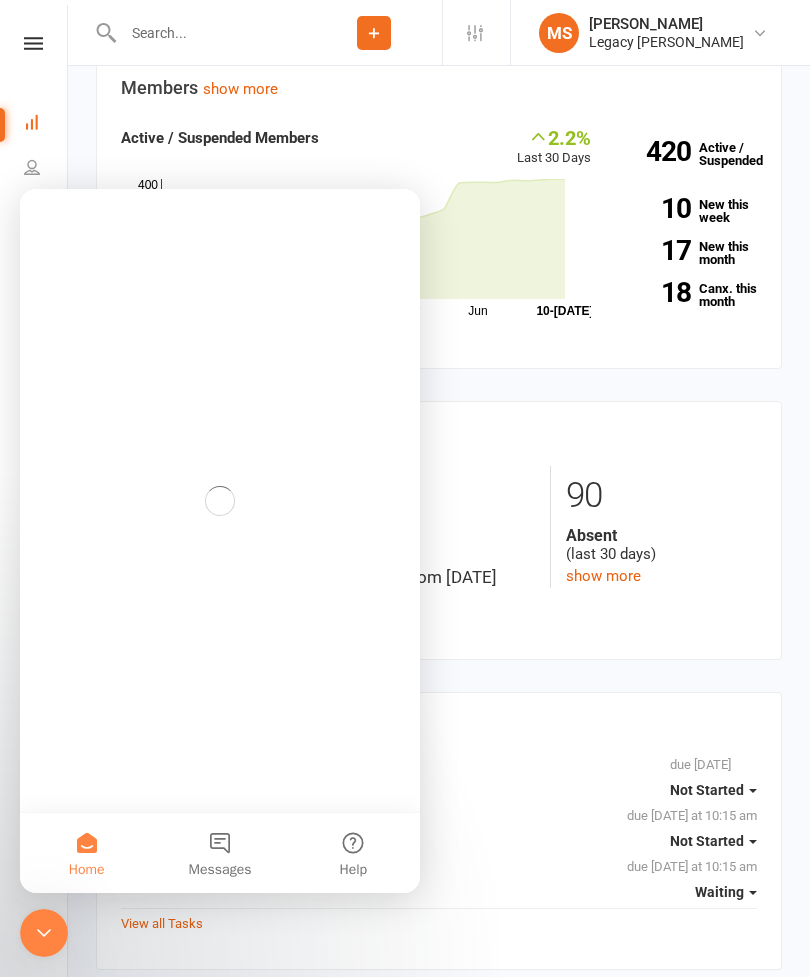 click 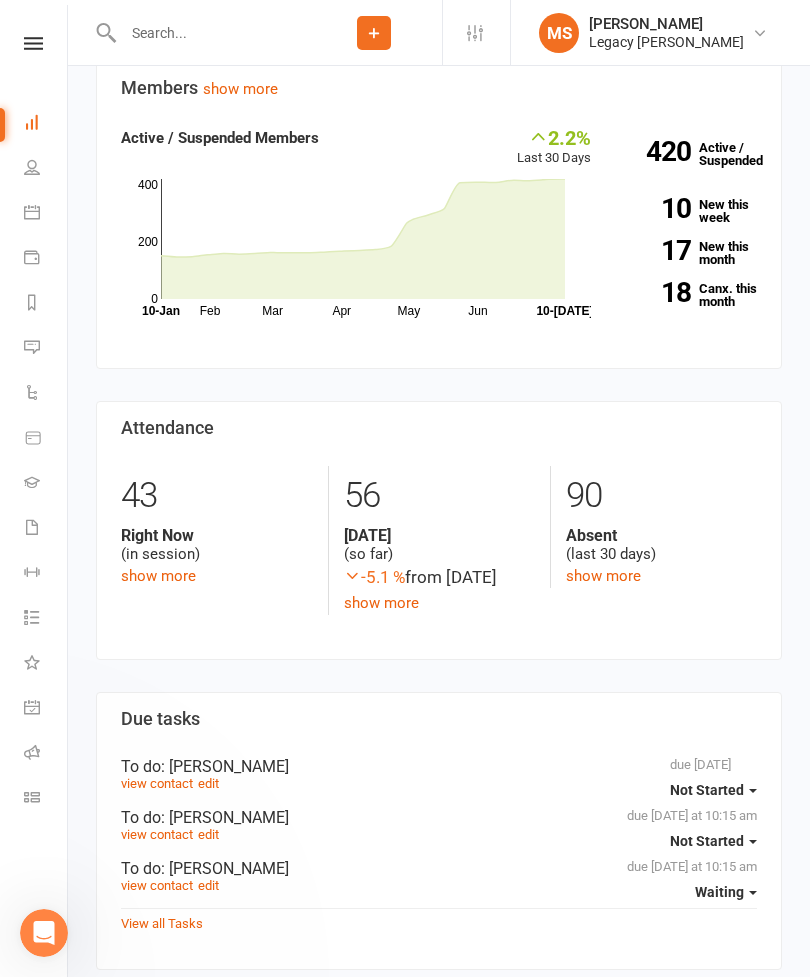 scroll, scrollTop: 0, scrollLeft: 0, axis: both 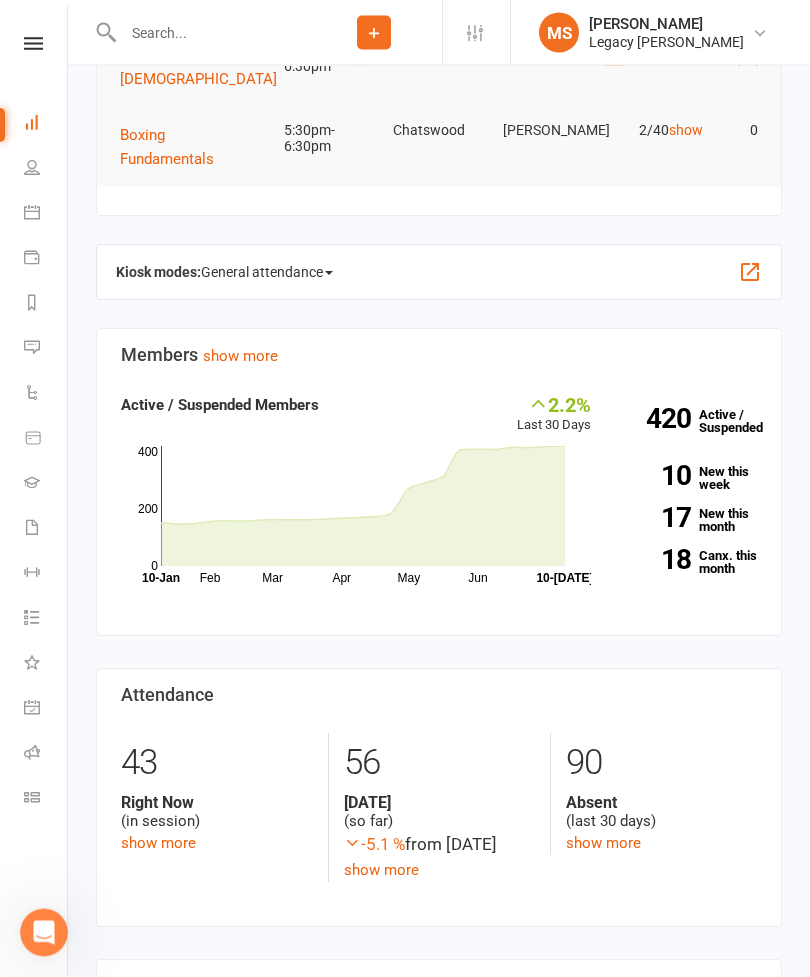 click on "General attendance" 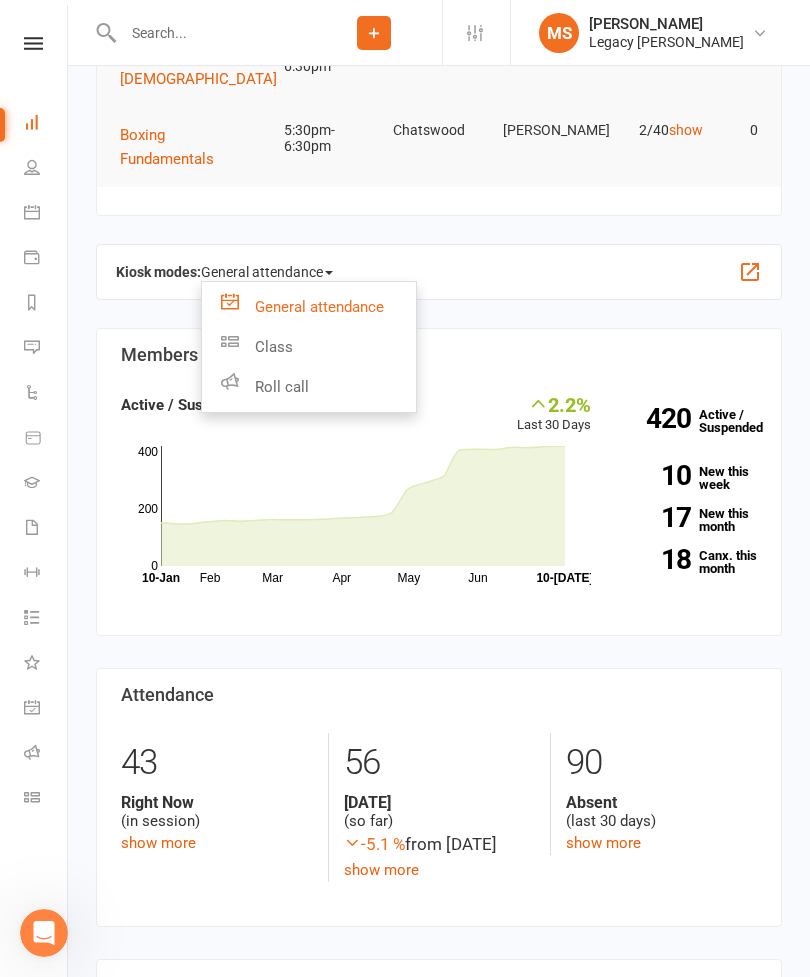 click on "Roll call" 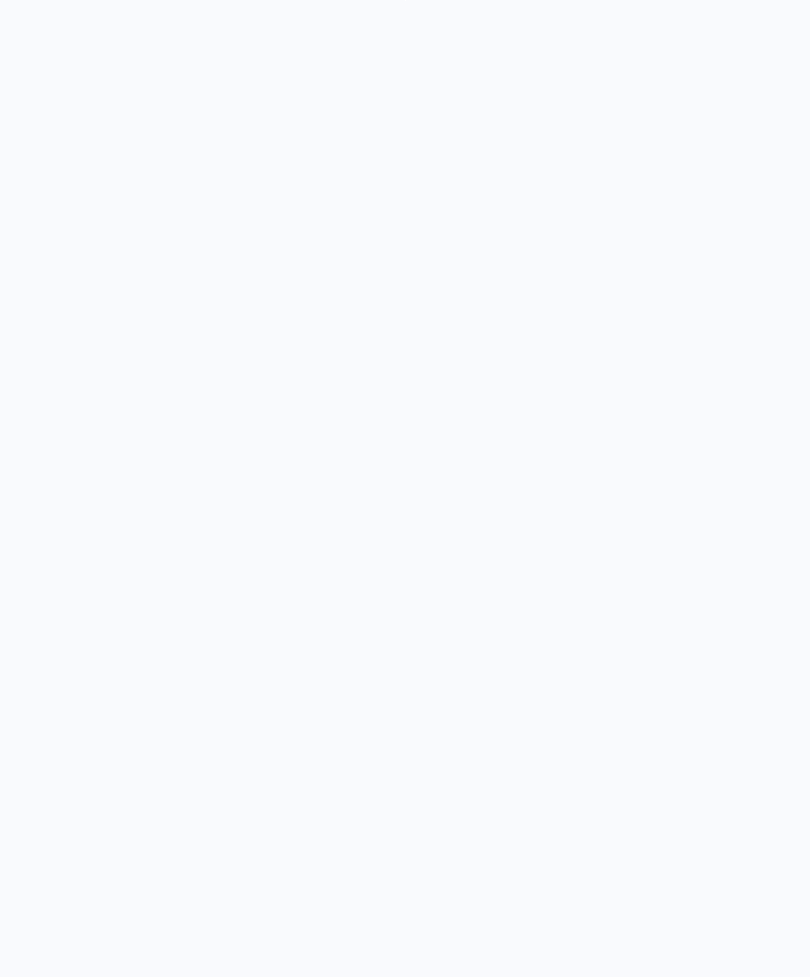scroll, scrollTop: 0, scrollLeft: 0, axis: both 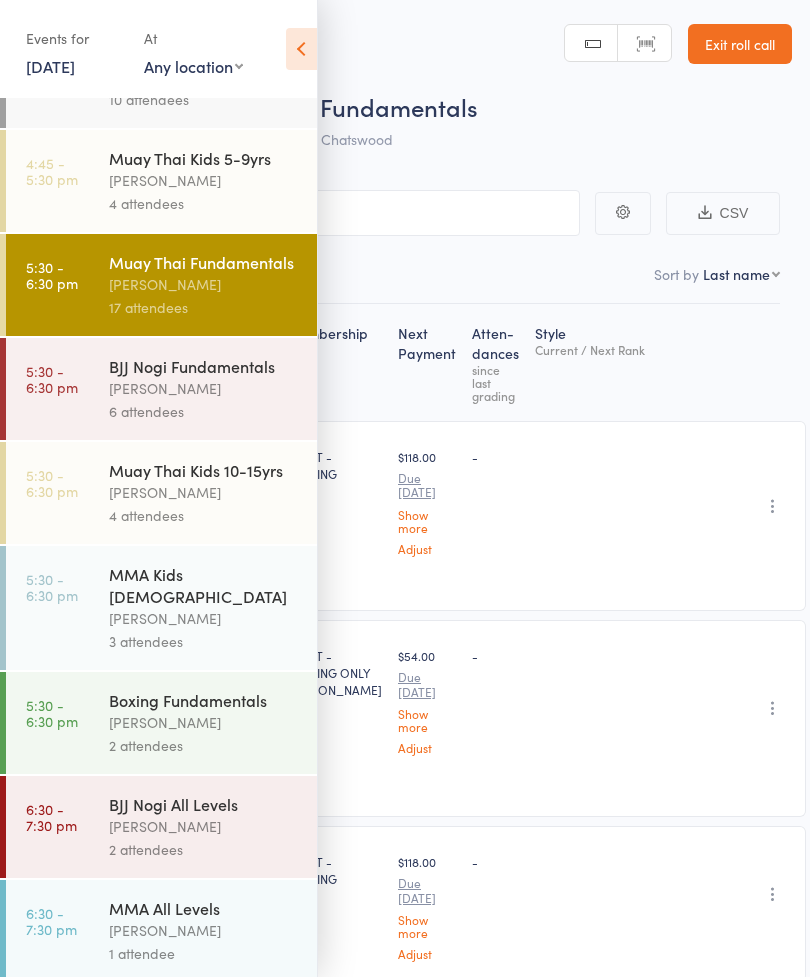 click on "5:30 - 6:30 pm Boxing Fundamentals [PERSON_NAME] 2 attendees" at bounding box center [161, 723] 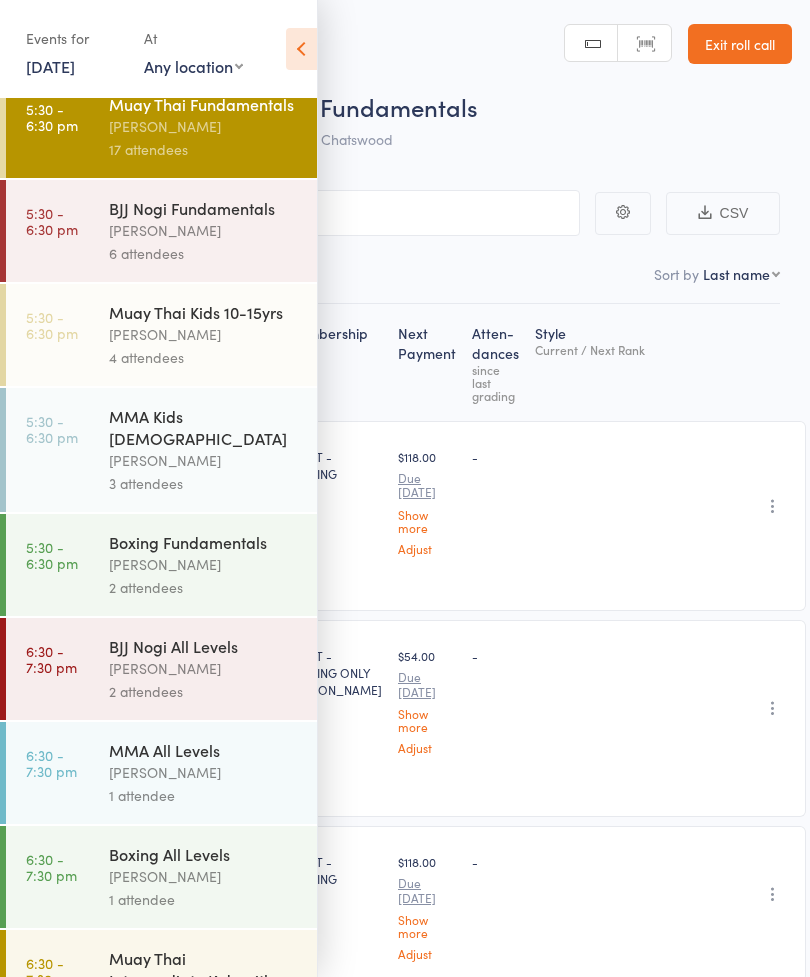 scroll, scrollTop: 851, scrollLeft: 0, axis: vertical 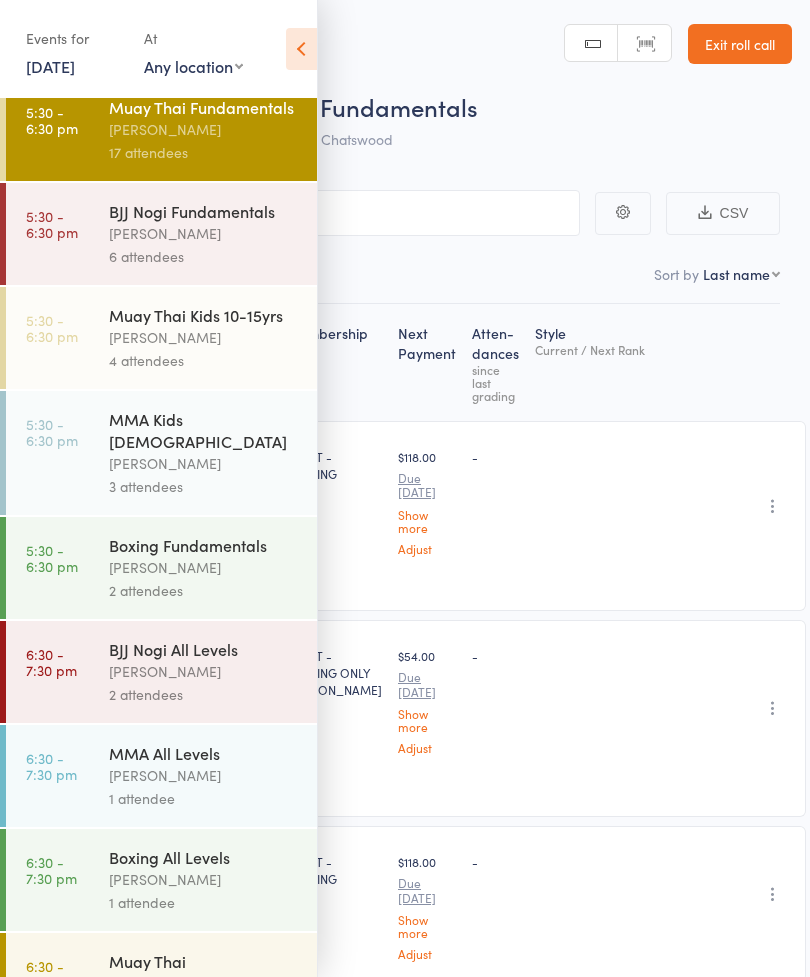 click on "5:30 - 6:30 pm" at bounding box center (52, 432) 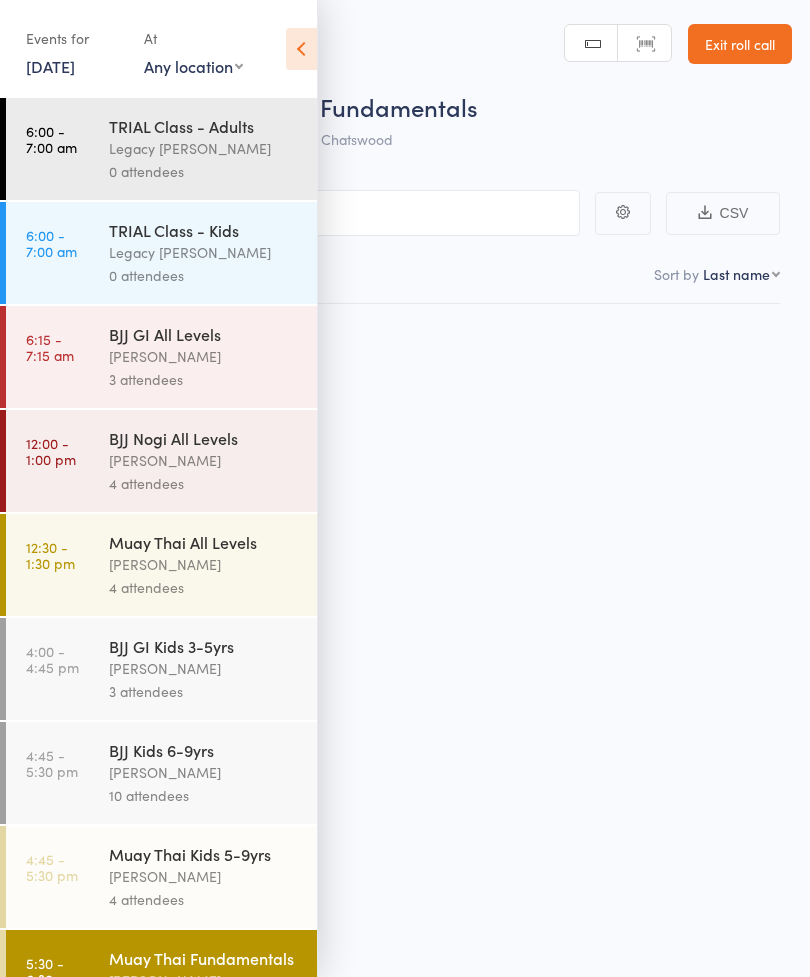 scroll, scrollTop: 0, scrollLeft: 0, axis: both 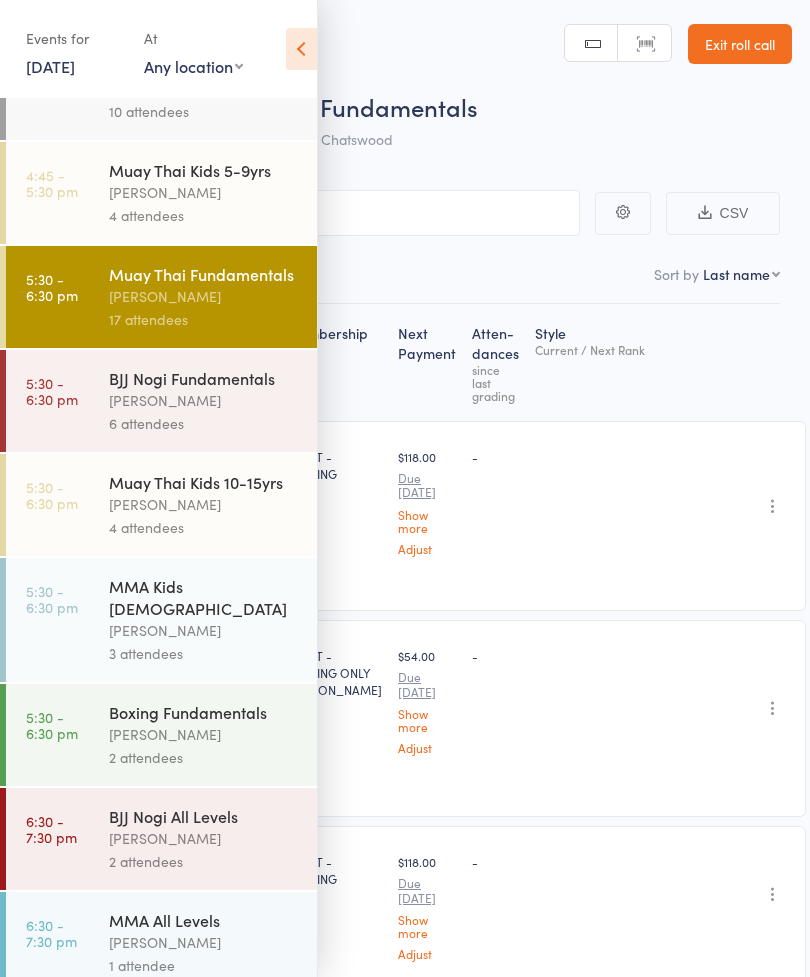 click on "[PERSON_NAME]" at bounding box center [204, 630] 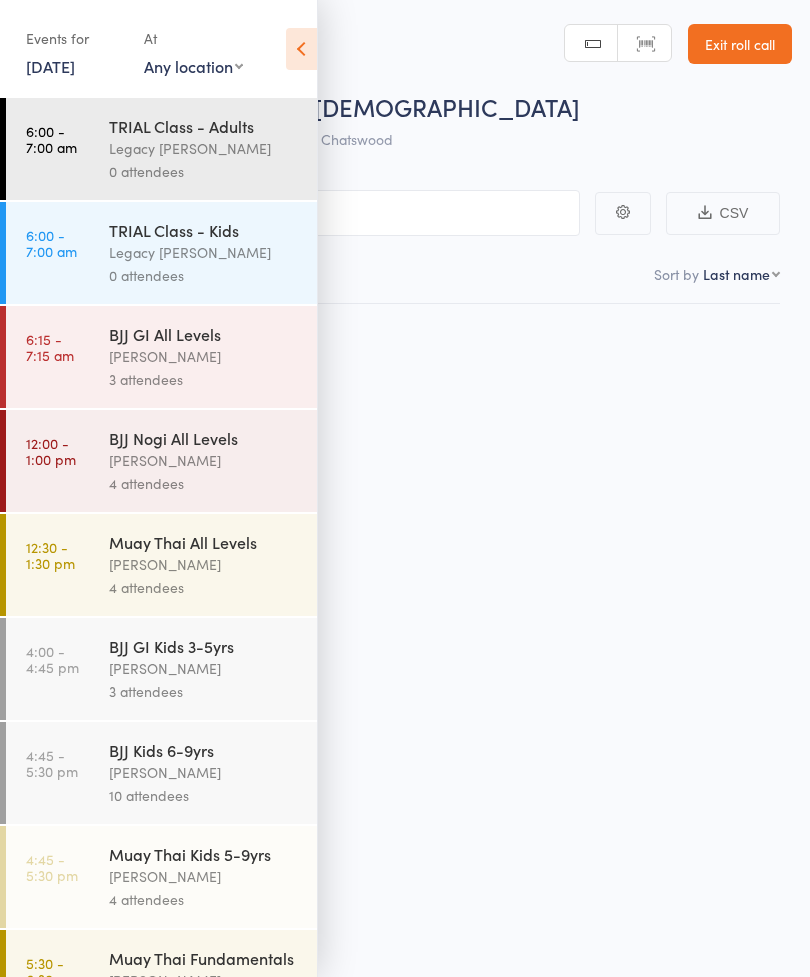 click on "BJJ GI Kids 3-5yrs" at bounding box center [204, 646] 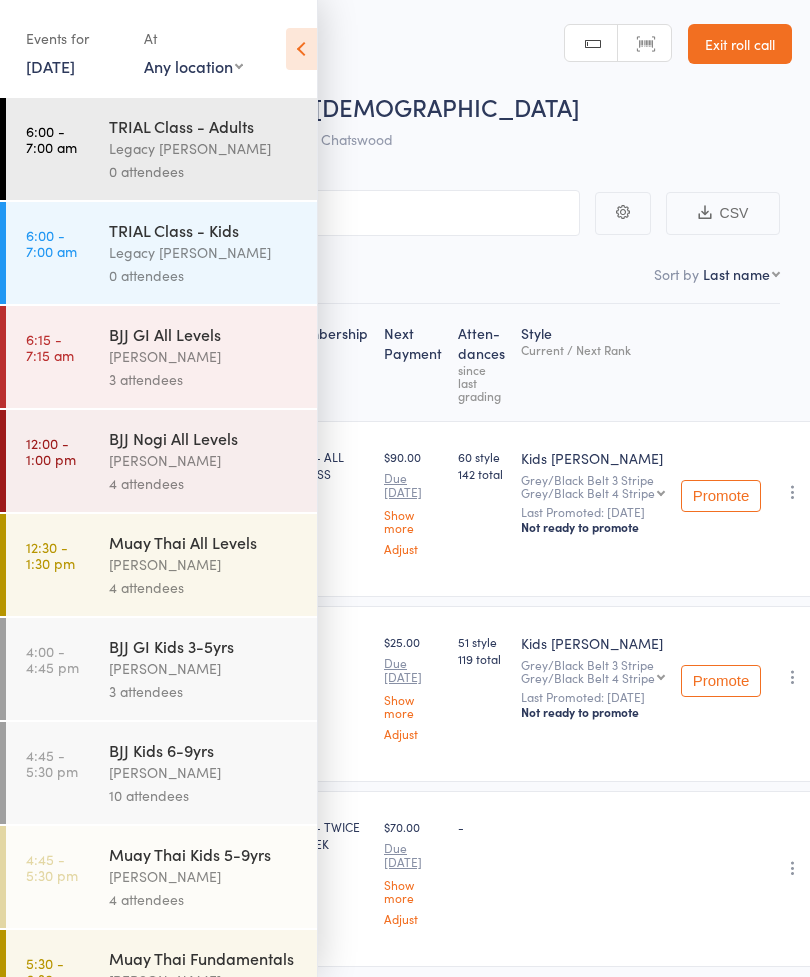 click on "Roll Call for  MMA Kids 10-15yrs old" at bounding box center (431, 106) 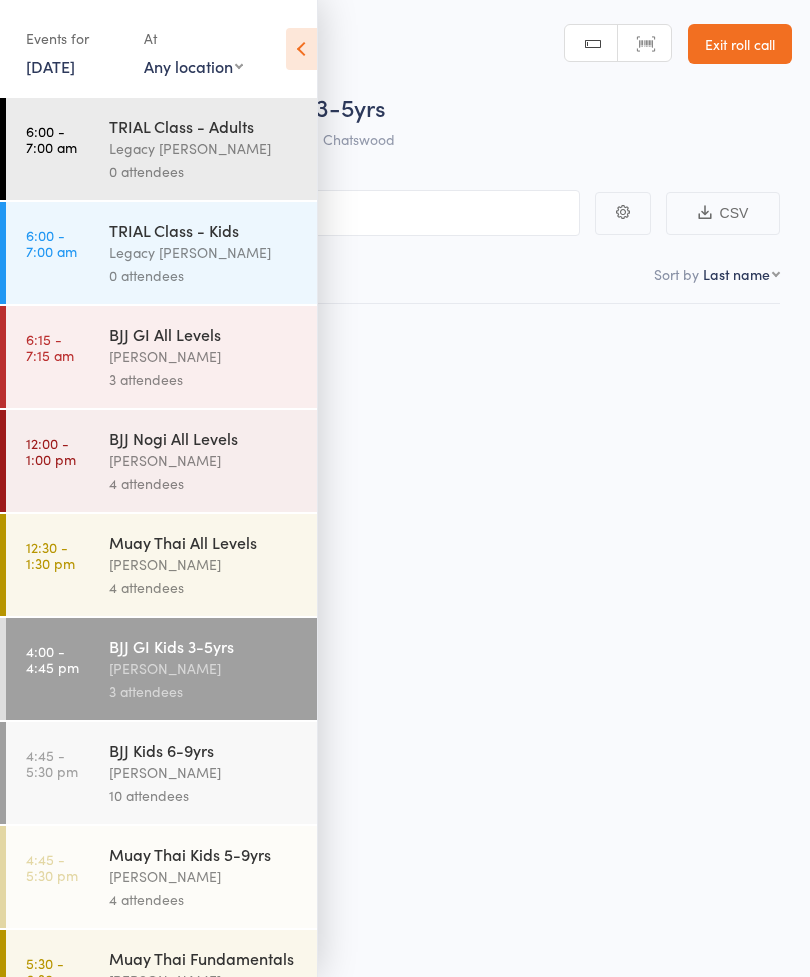 click at bounding box center [301, 49] 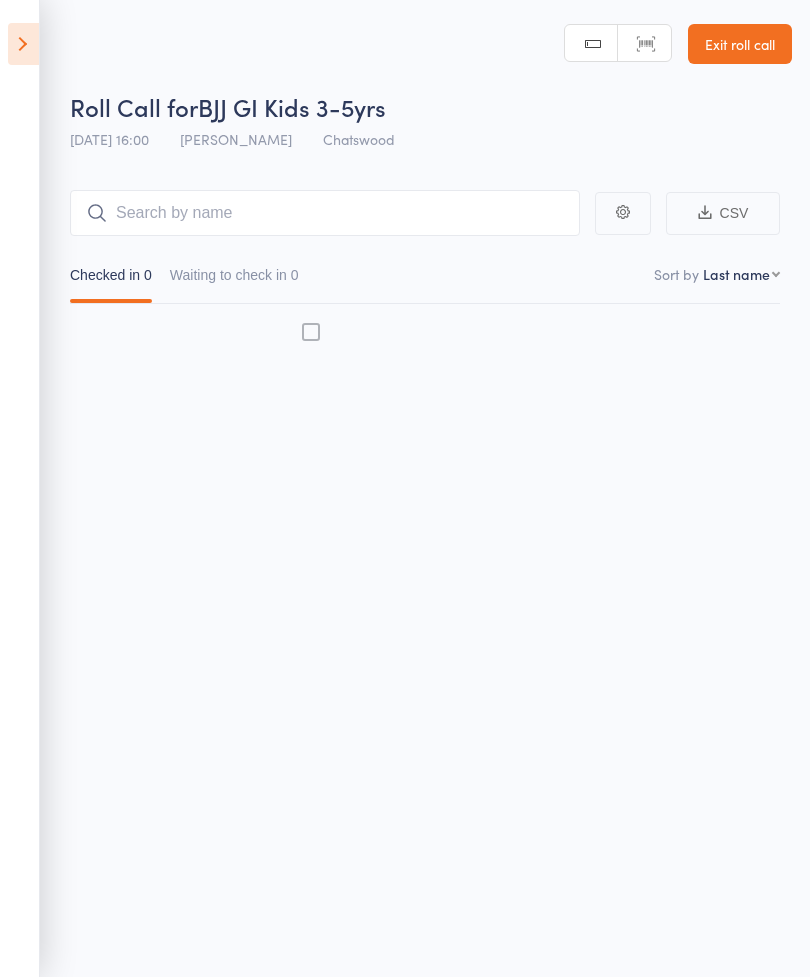 click at bounding box center (23, 44) 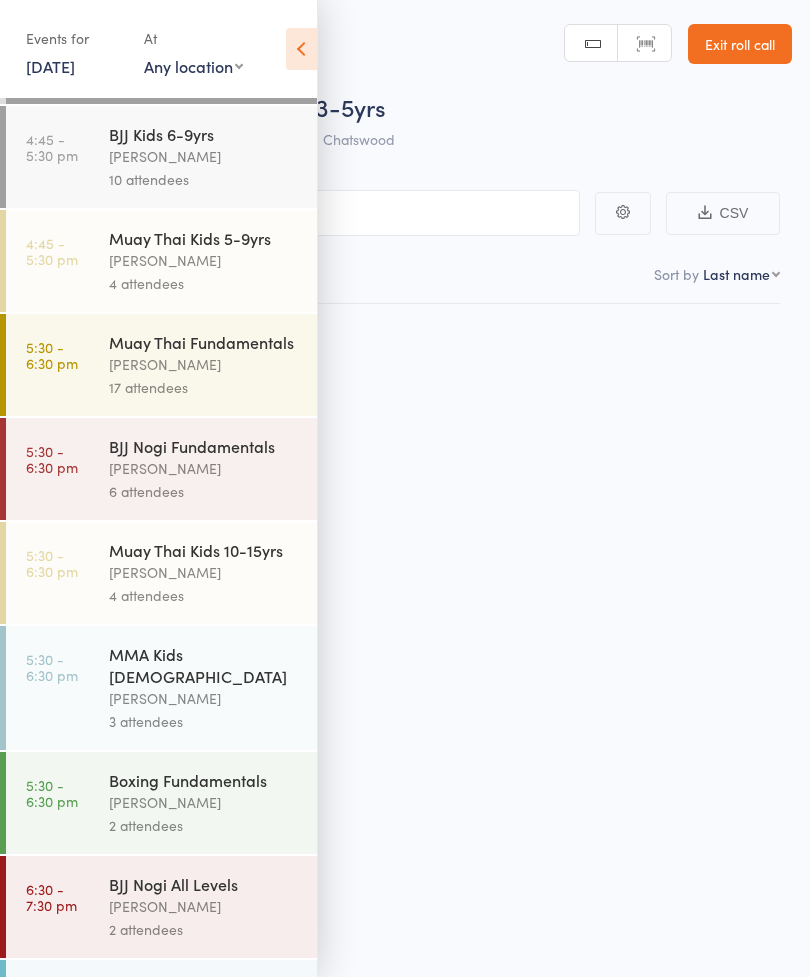 scroll, scrollTop: 624, scrollLeft: 0, axis: vertical 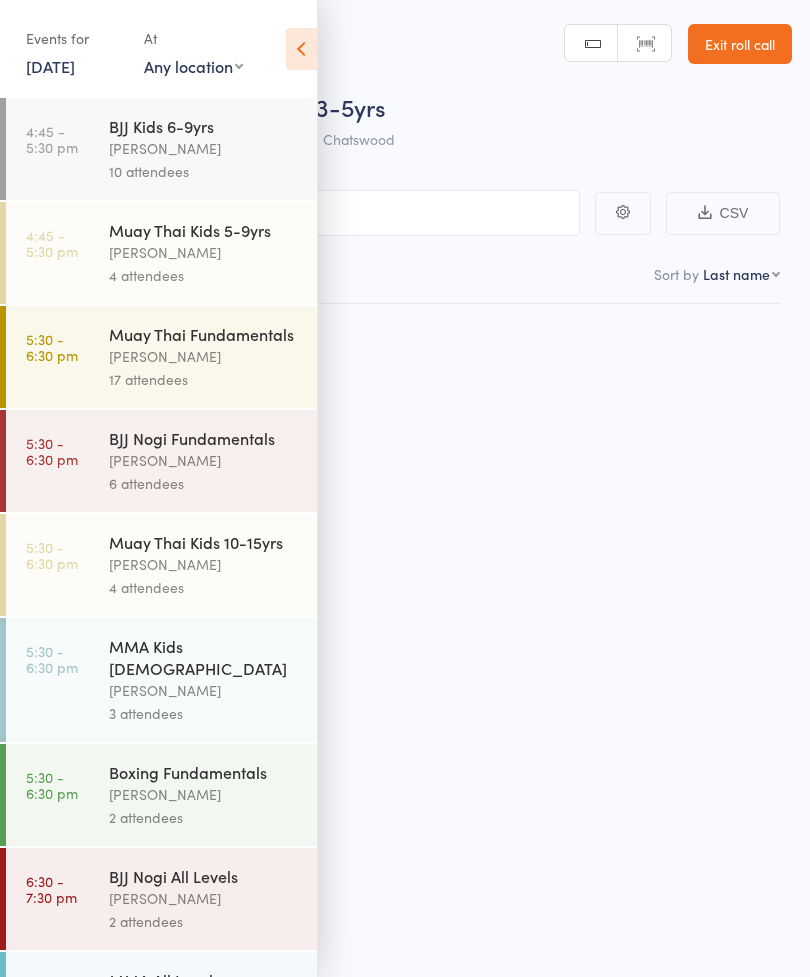 click on "[PERSON_NAME]" at bounding box center (204, 690) 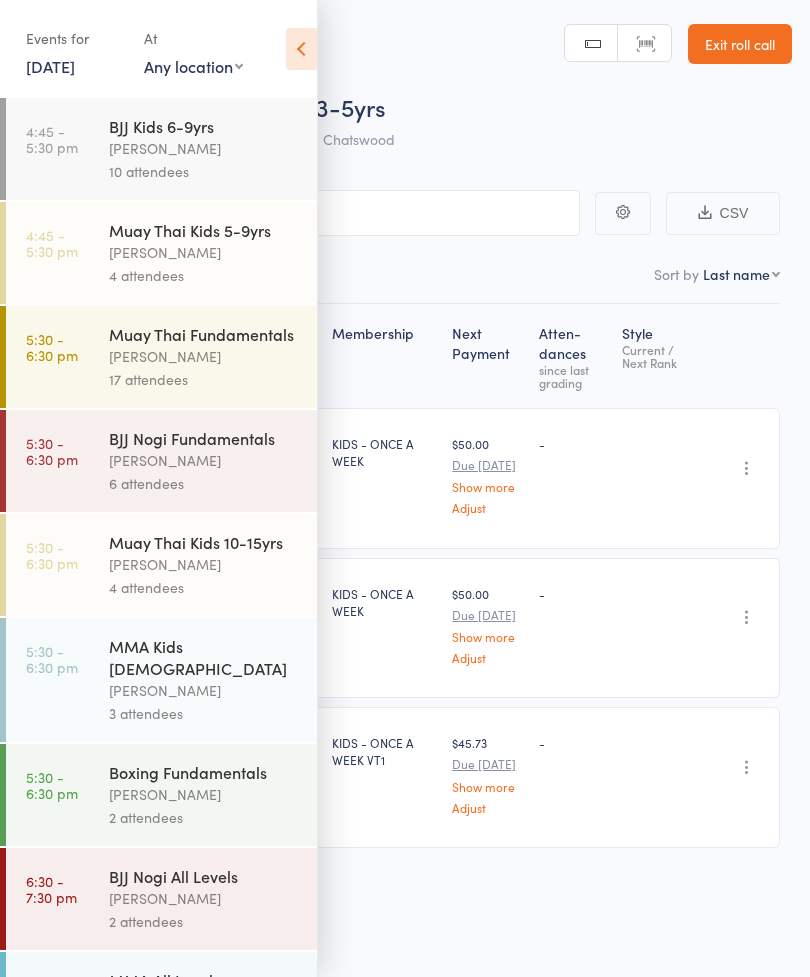 click at bounding box center (301, 49) 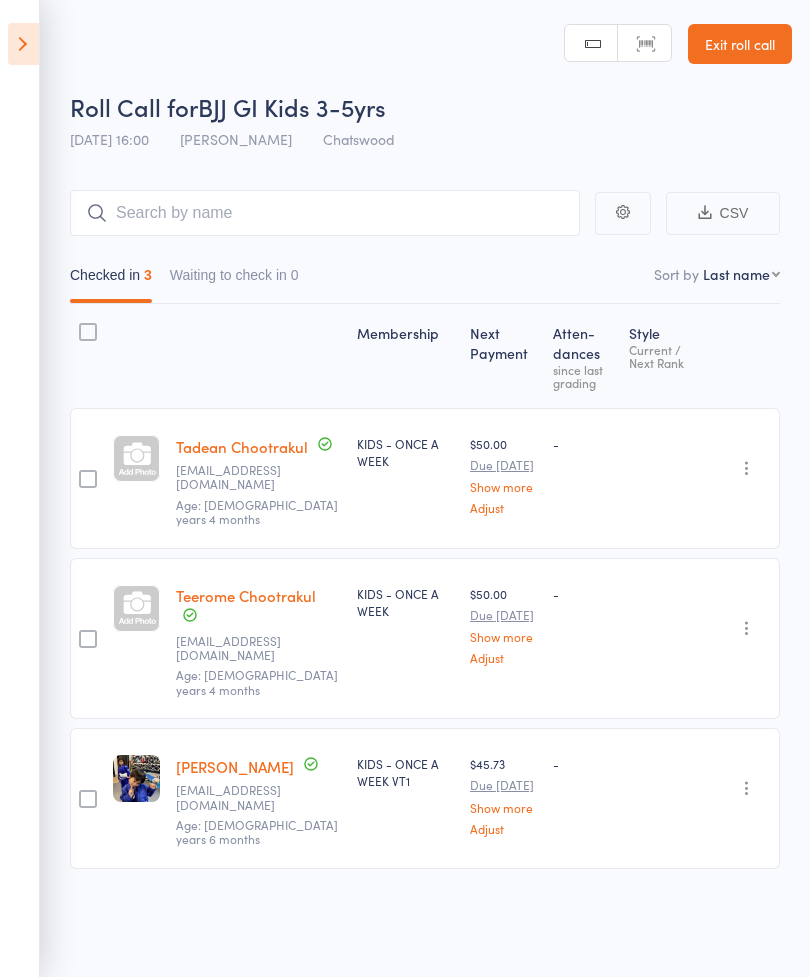 click at bounding box center [23, 44] 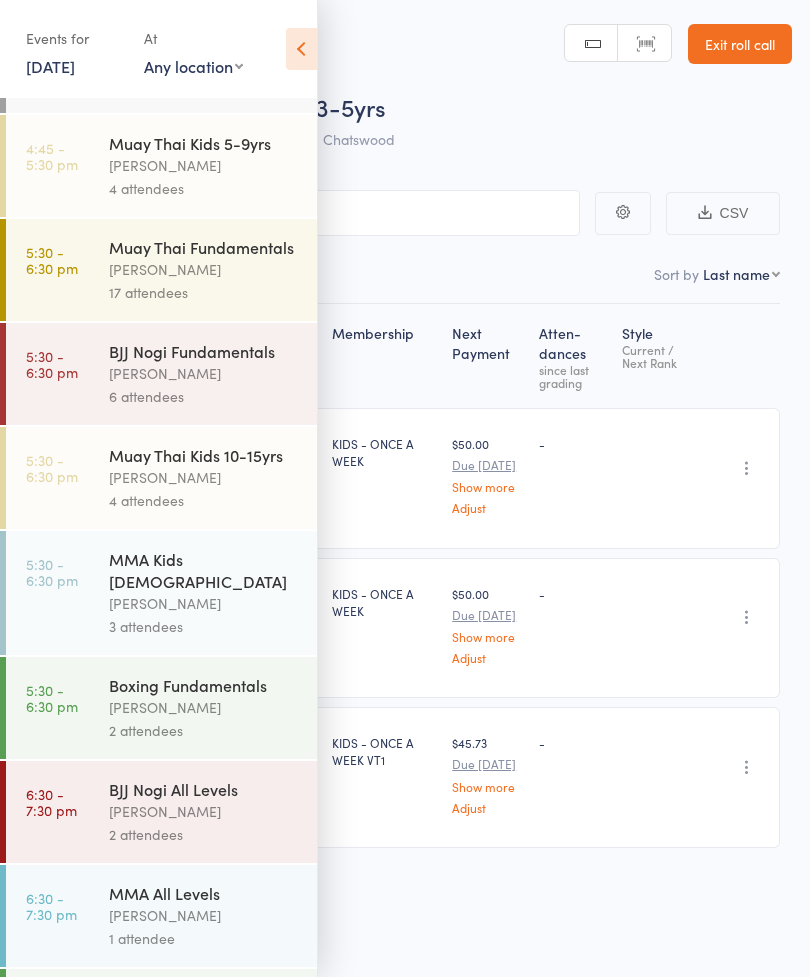 scroll, scrollTop: 712, scrollLeft: 0, axis: vertical 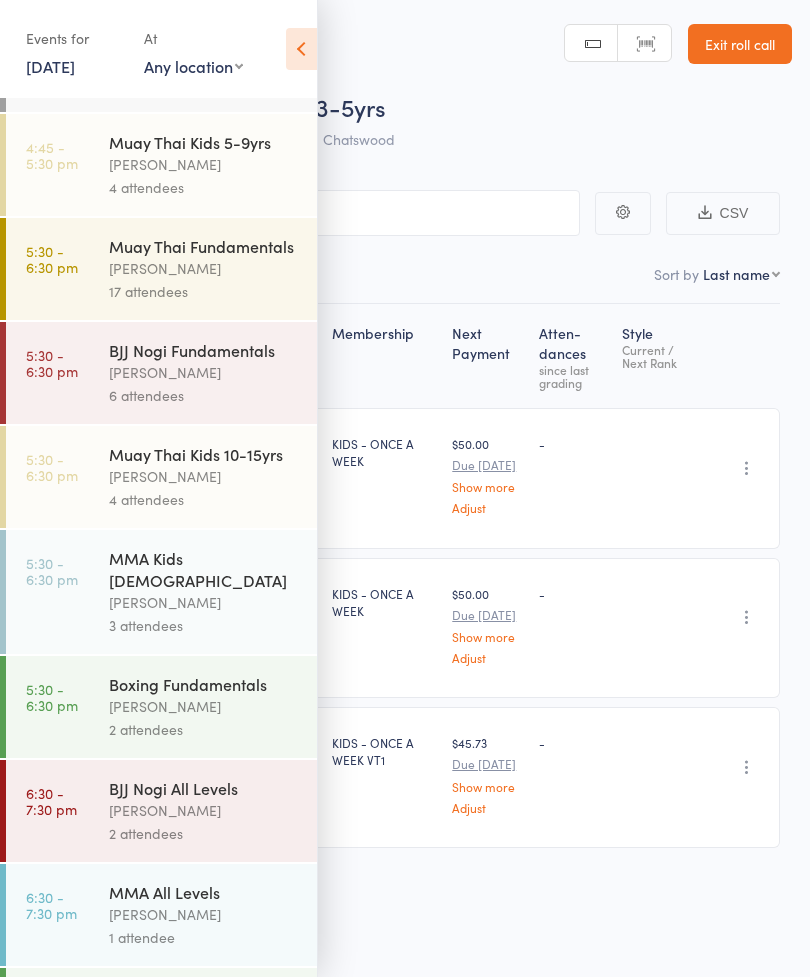 click on "[PERSON_NAME]" at bounding box center (204, 602) 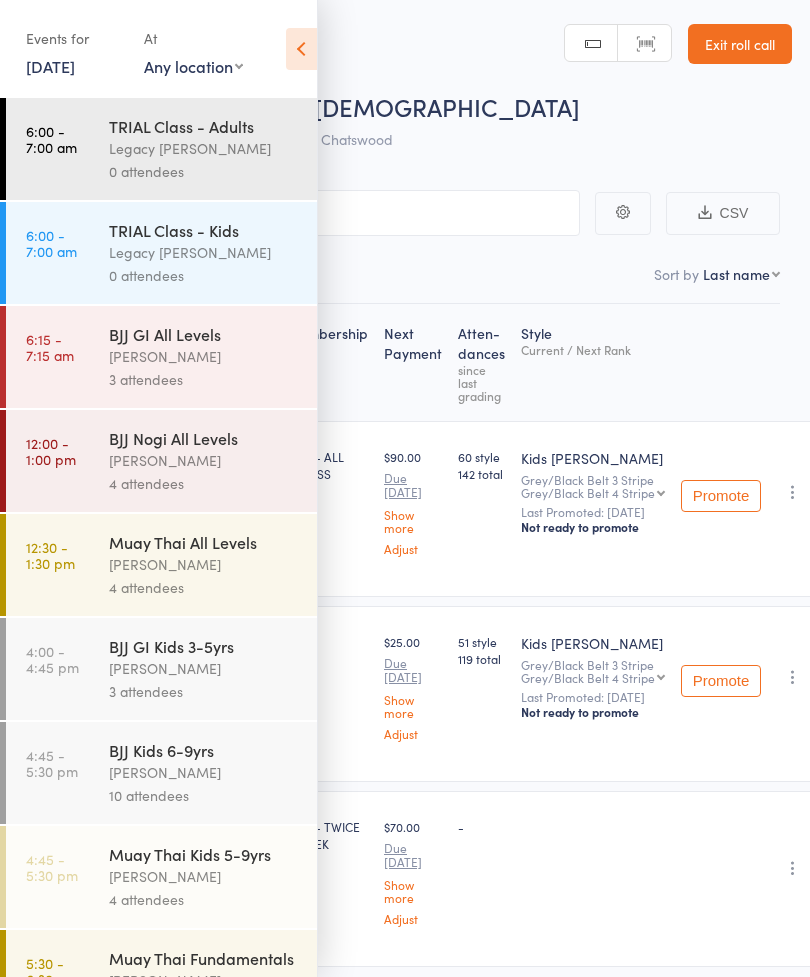 click on "Events for 10 Jul, 2025 10 Jul, 2025
July 2025
Sun Mon Tue Wed Thu Fri Sat
27
29
30
01
02
03
04
05
28
06
07
08
09
10
11
12
29
13
14
15
16
17
18
19
30
20
21
22
23
24
25
26
31
27
28
29
30
31
01
02" at bounding box center [158, 50] 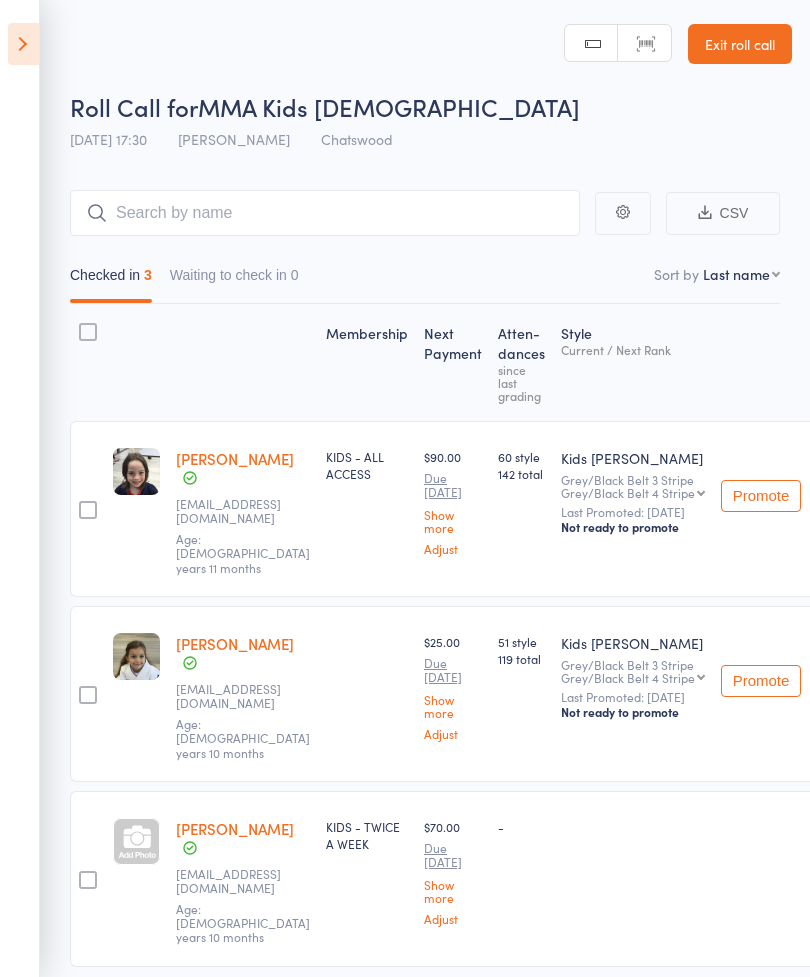 click at bounding box center [23, 44] 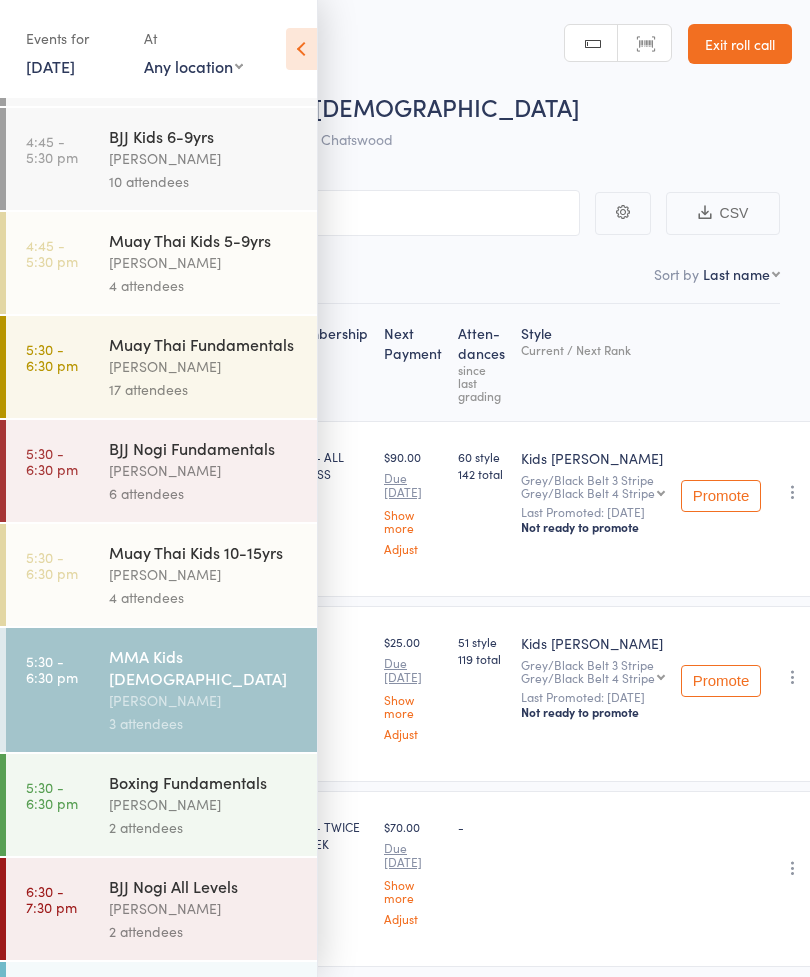 scroll, scrollTop: 695, scrollLeft: 0, axis: vertical 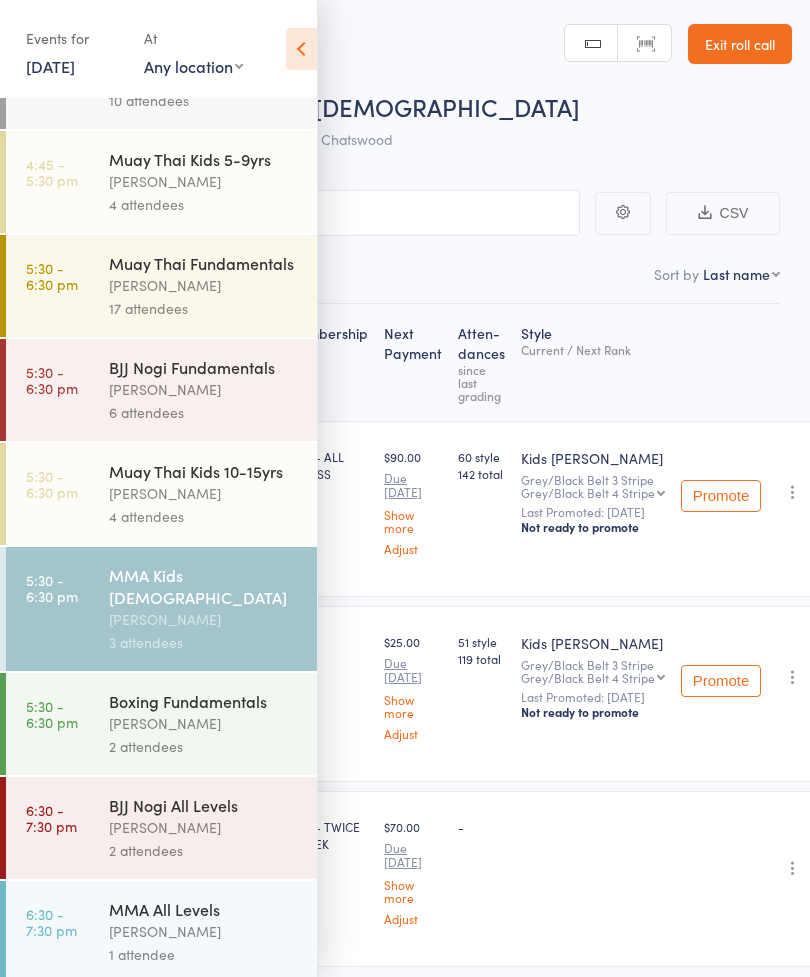click on "[PERSON_NAME]" at bounding box center (204, 723) 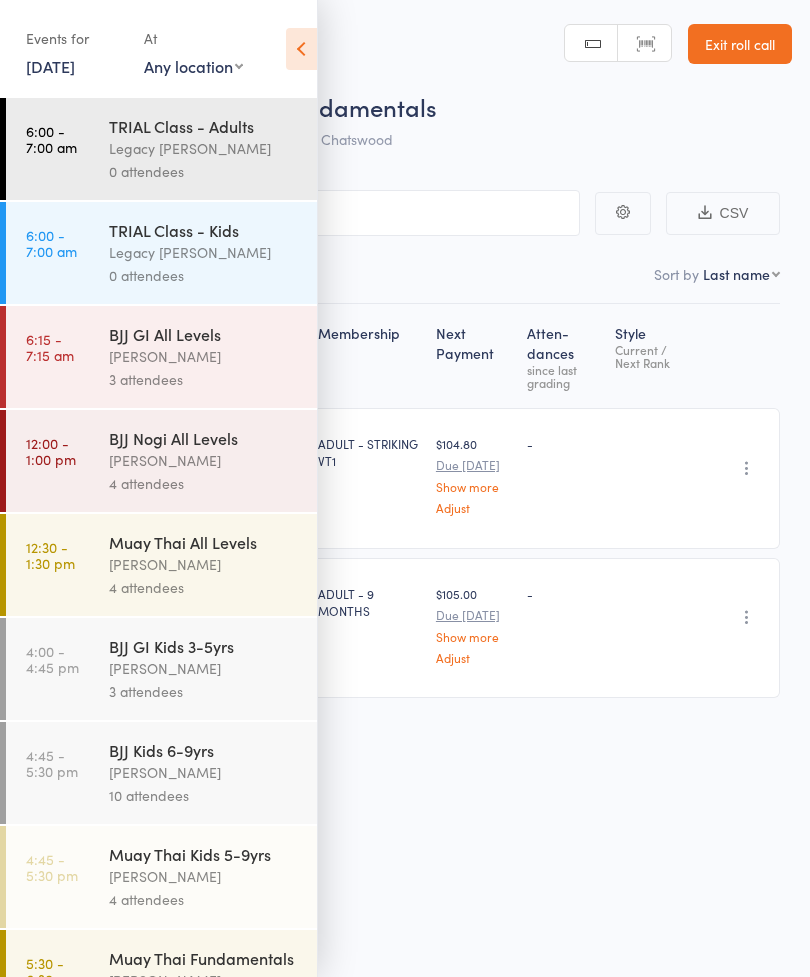 click on "Roll Call for  Boxing Fundamentals 10 Jul 17:30  Eddy Kaliboti  Chatswood" at bounding box center (431, 125) 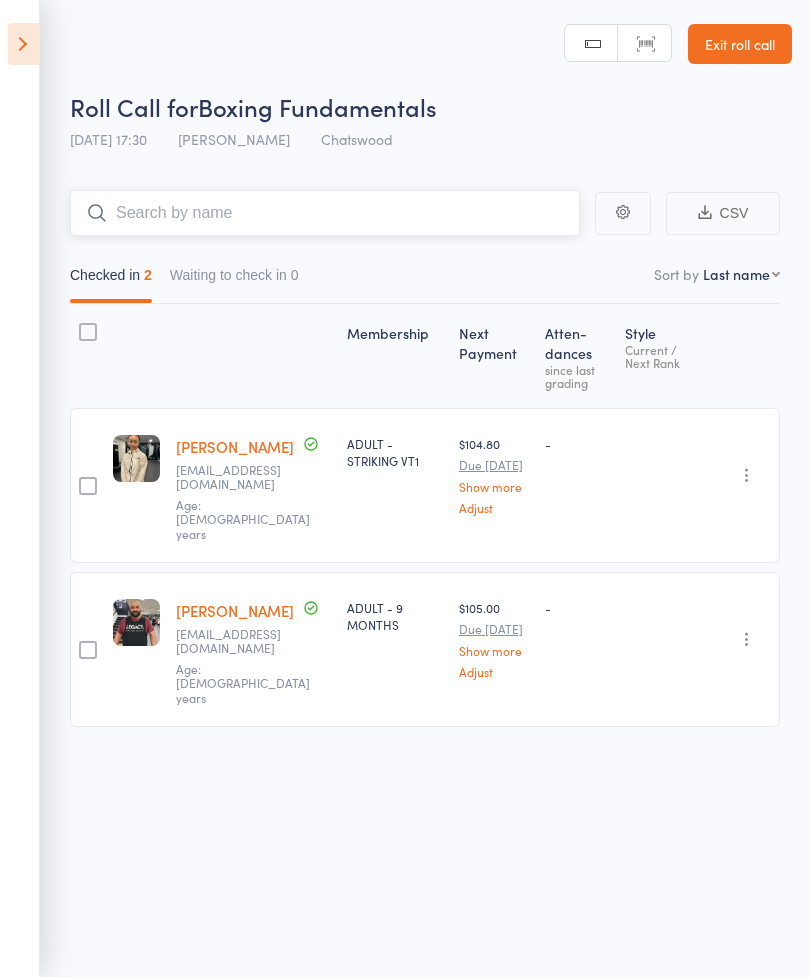click at bounding box center (325, 213) 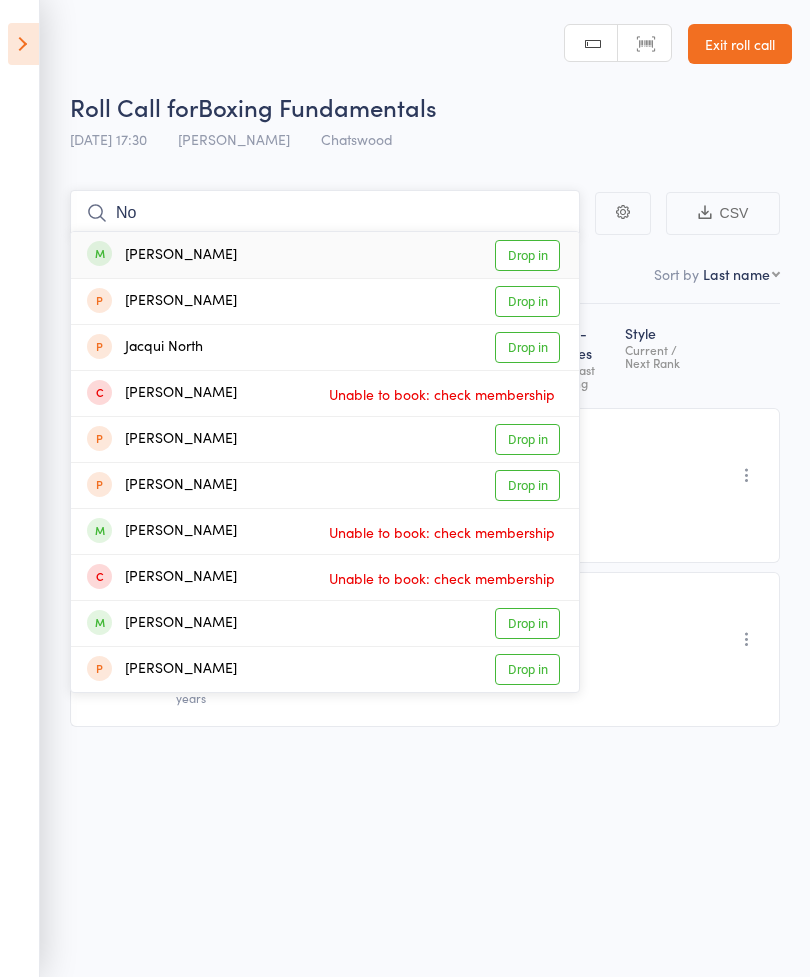 type on "N" 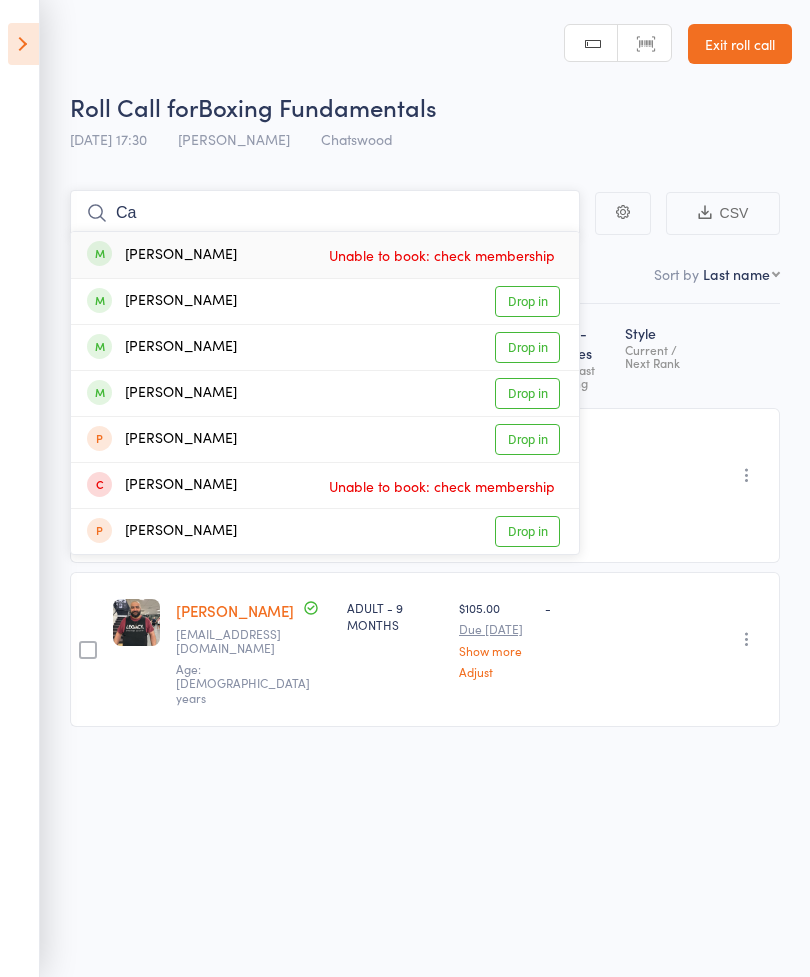 type on "C" 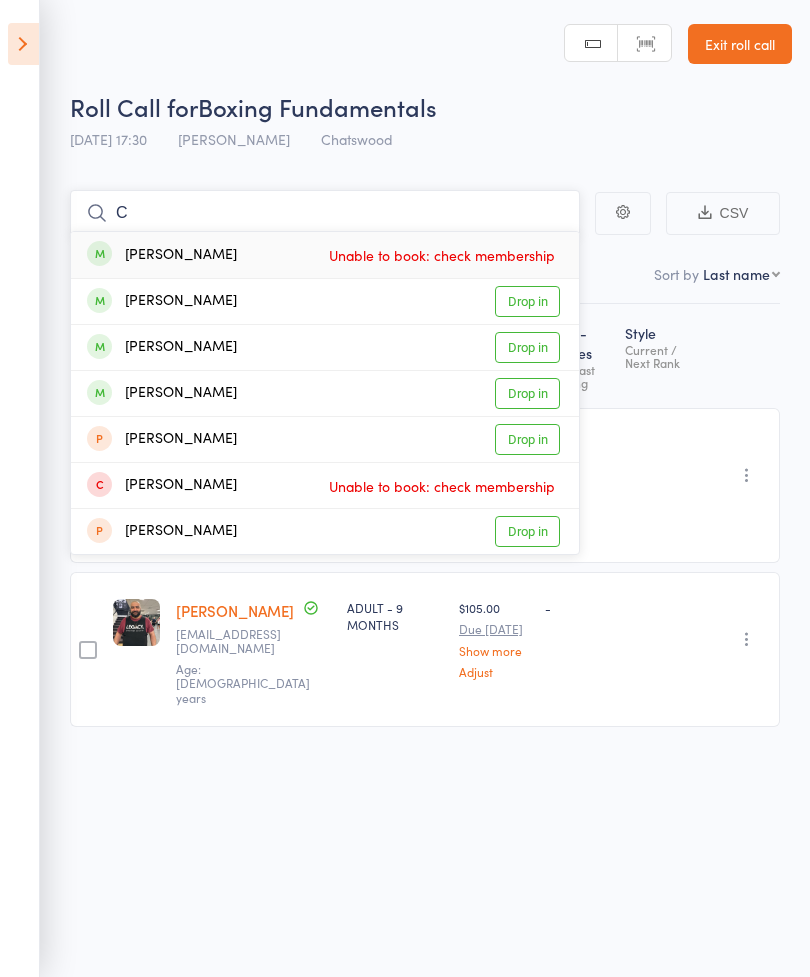 type 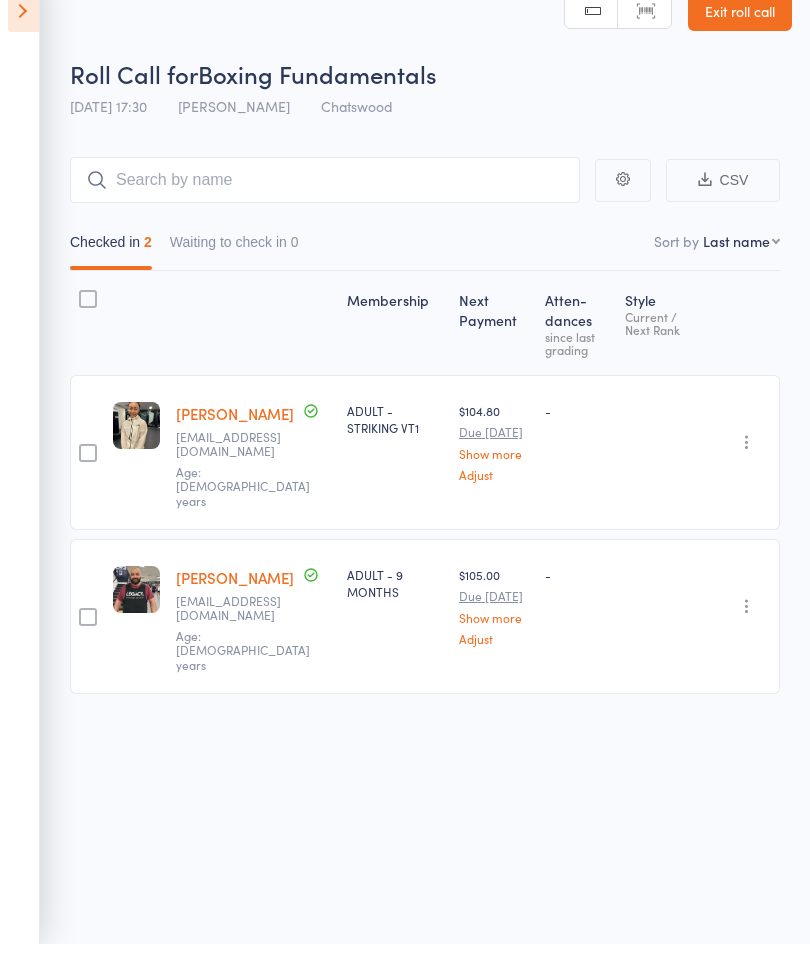 click at bounding box center [23, 44] 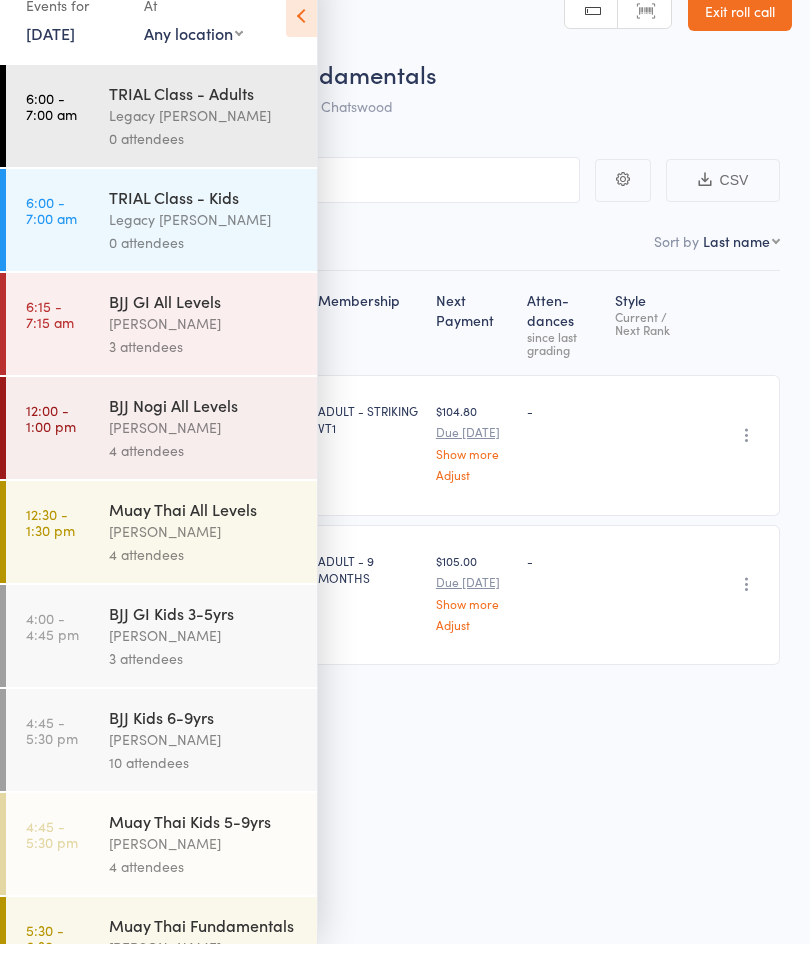 scroll, scrollTop: 14, scrollLeft: 0, axis: vertical 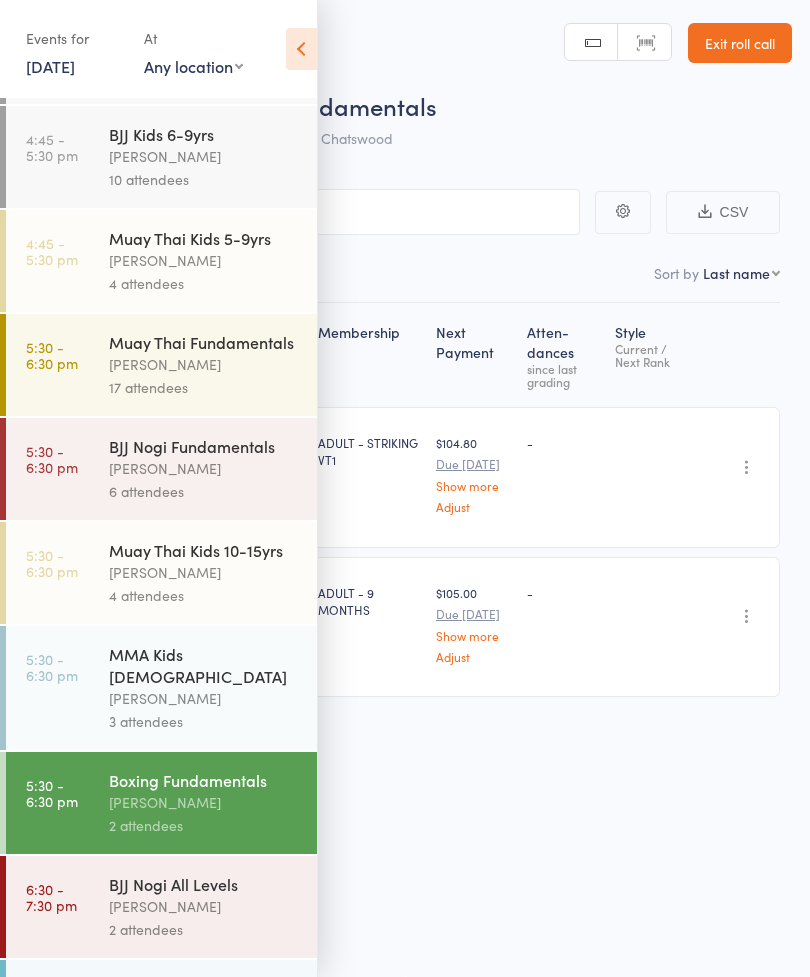 click on "5:30 - 6:30 pm MMA Kids 10-15yrs old Edimar Teixeira 3 attendees" at bounding box center [161, 688] 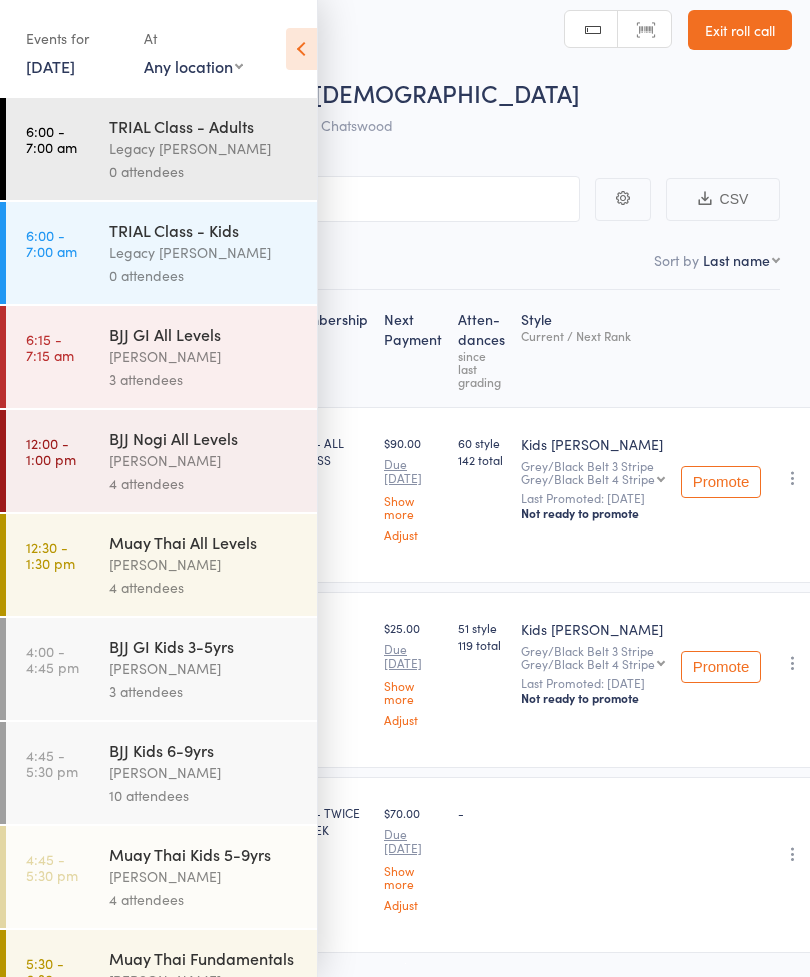 click at bounding box center [301, 49] 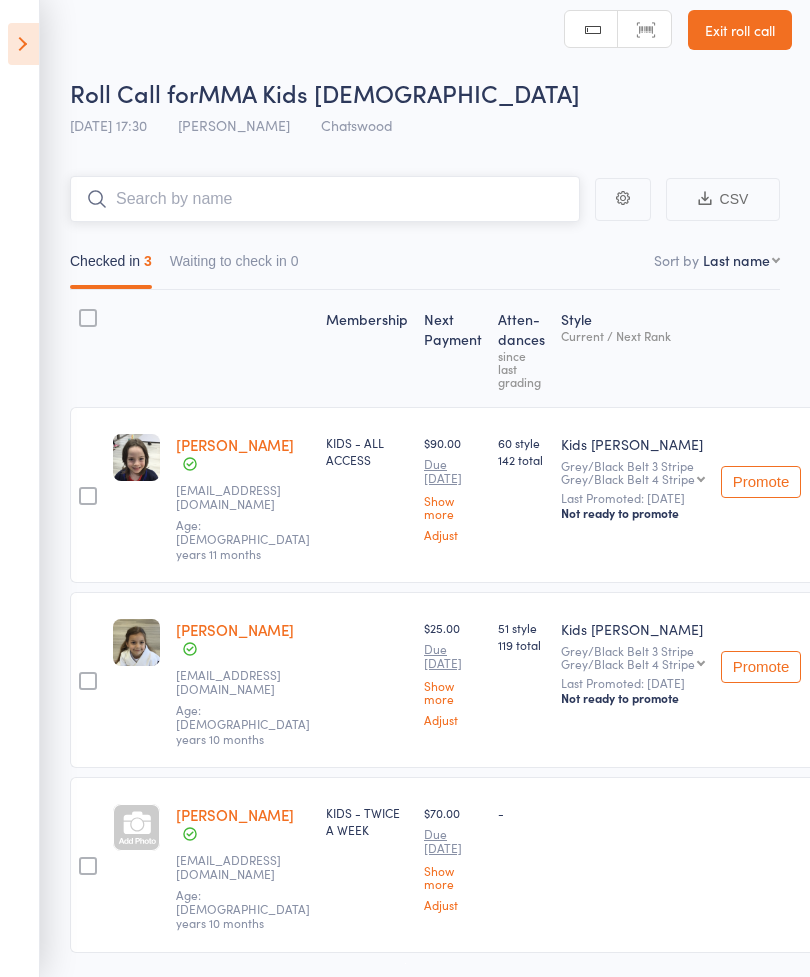 click at bounding box center (325, 199) 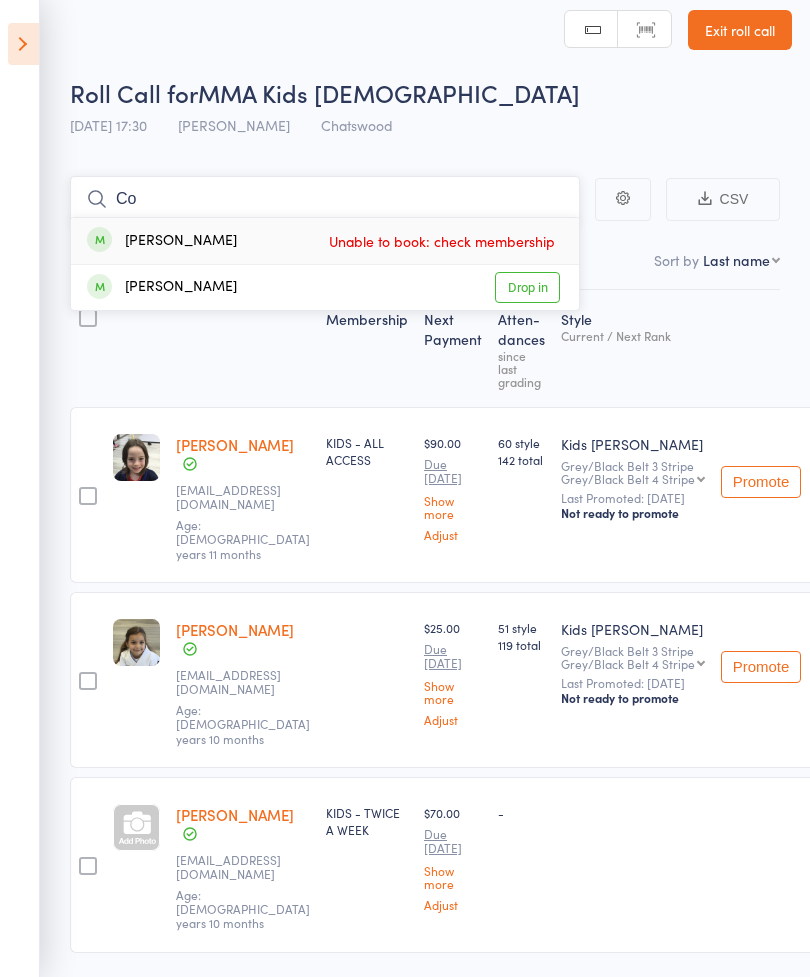 type on "C" 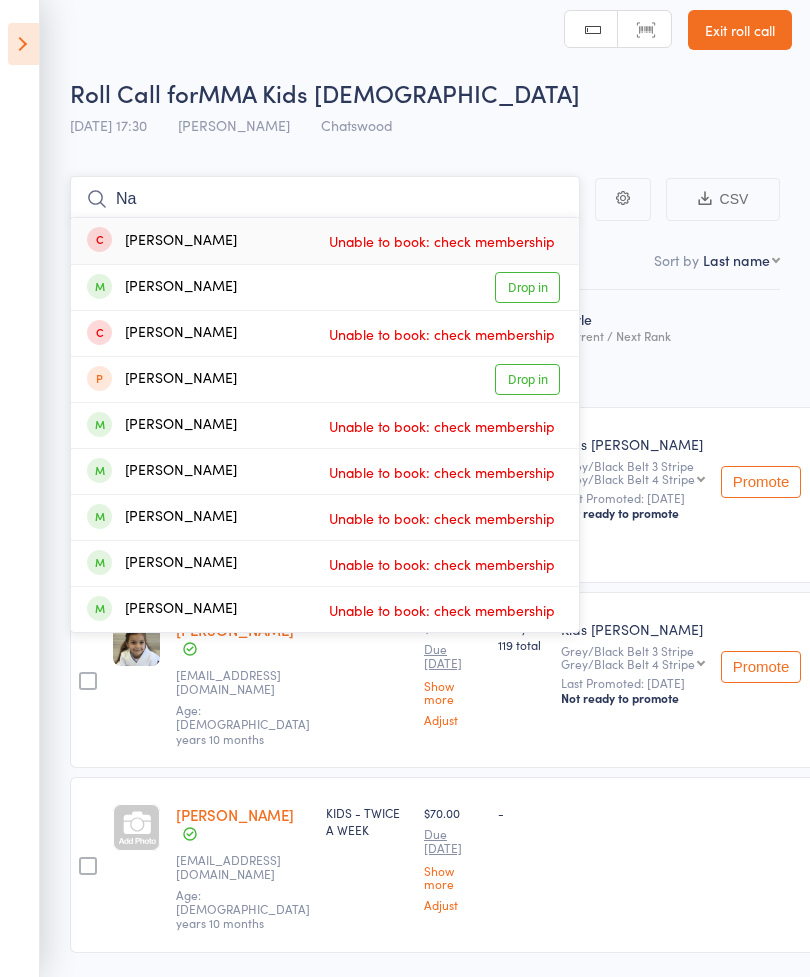 type on "N" 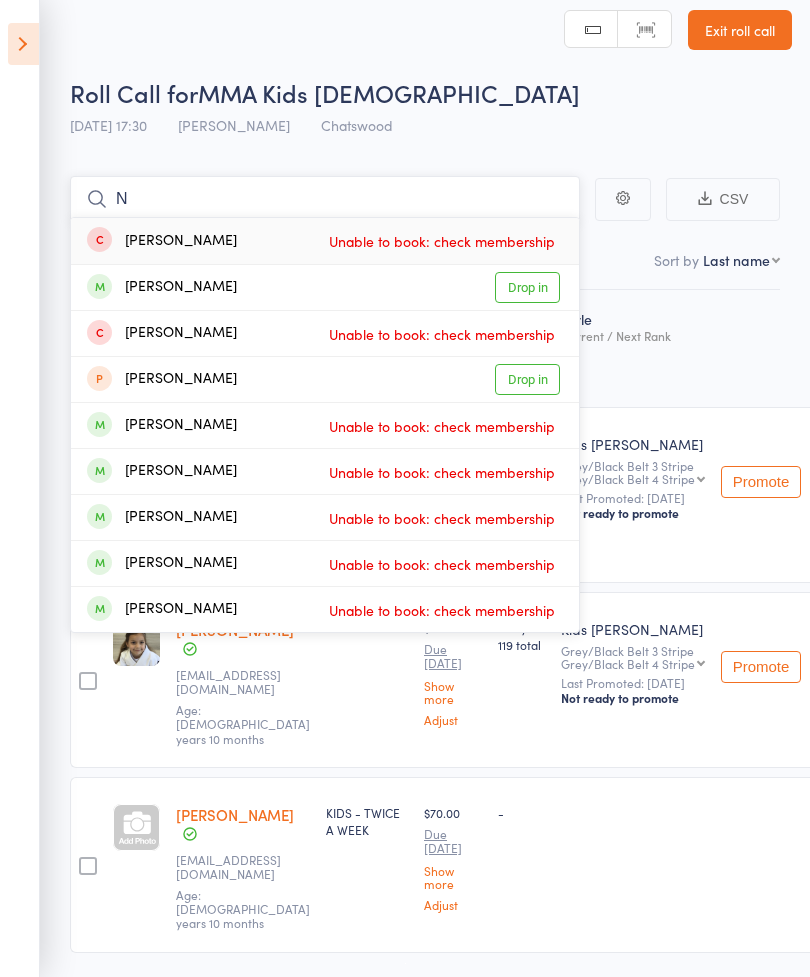 type 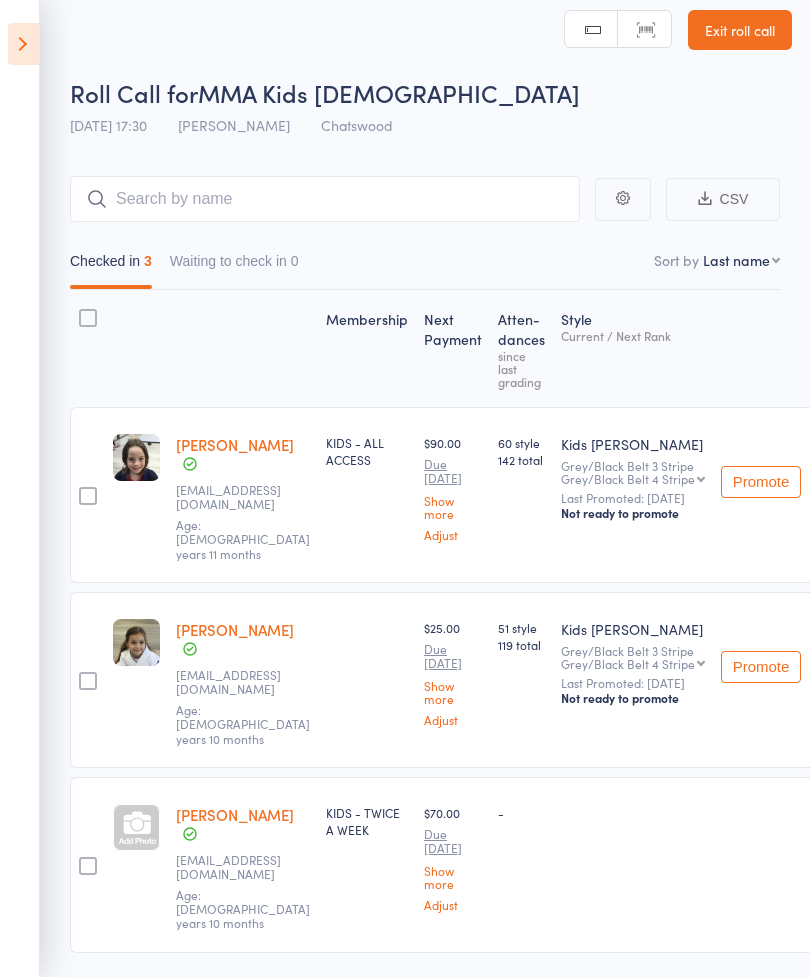 click at bounding box center (23, 44) 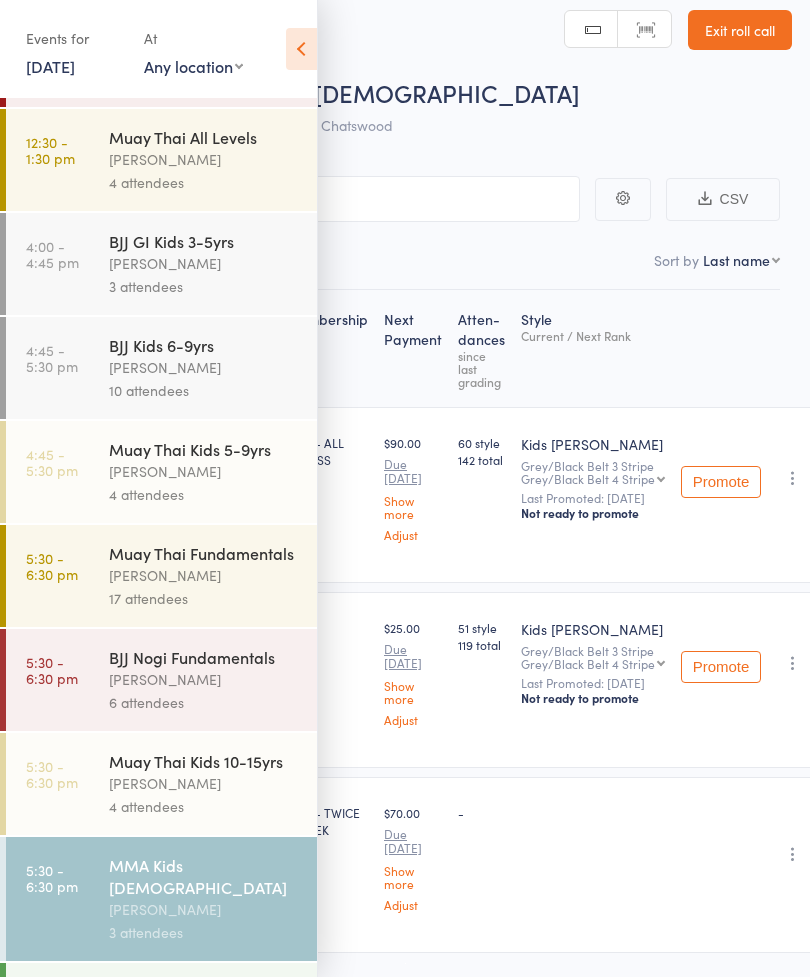 scroll, scrollTop: 407, scrollLeft: 0, axis: vertical 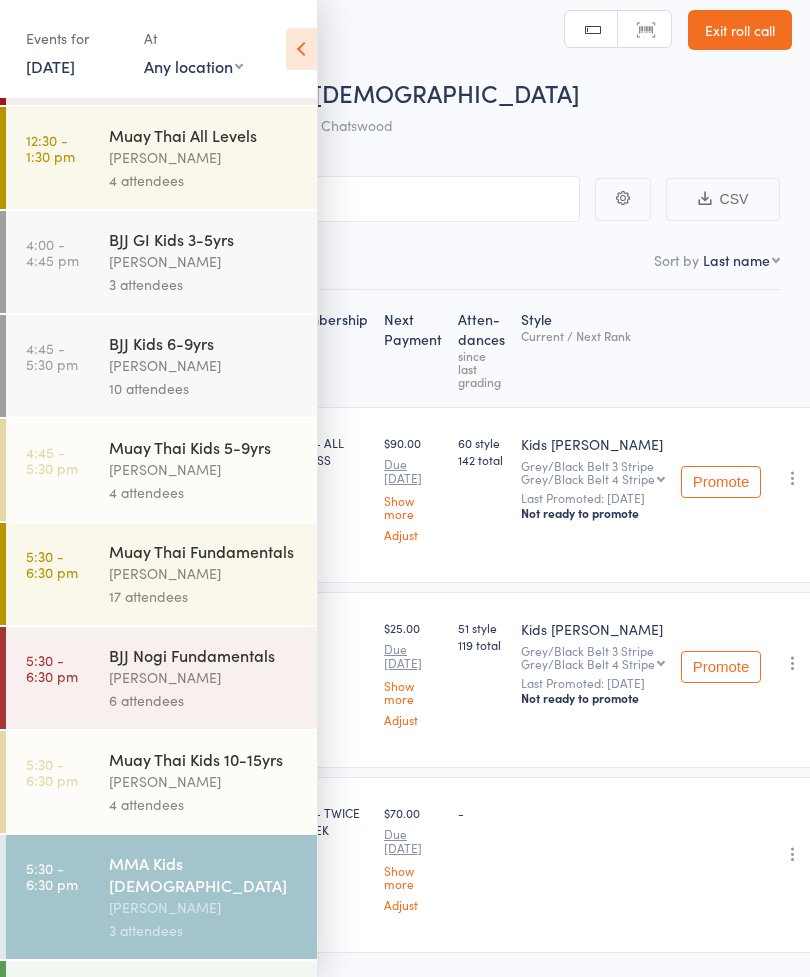 click on "5:30 - 6:30 pm BJJ Nogi Fundamentals Thiago Braga 6 attendees" at bounding box center [161, 678] 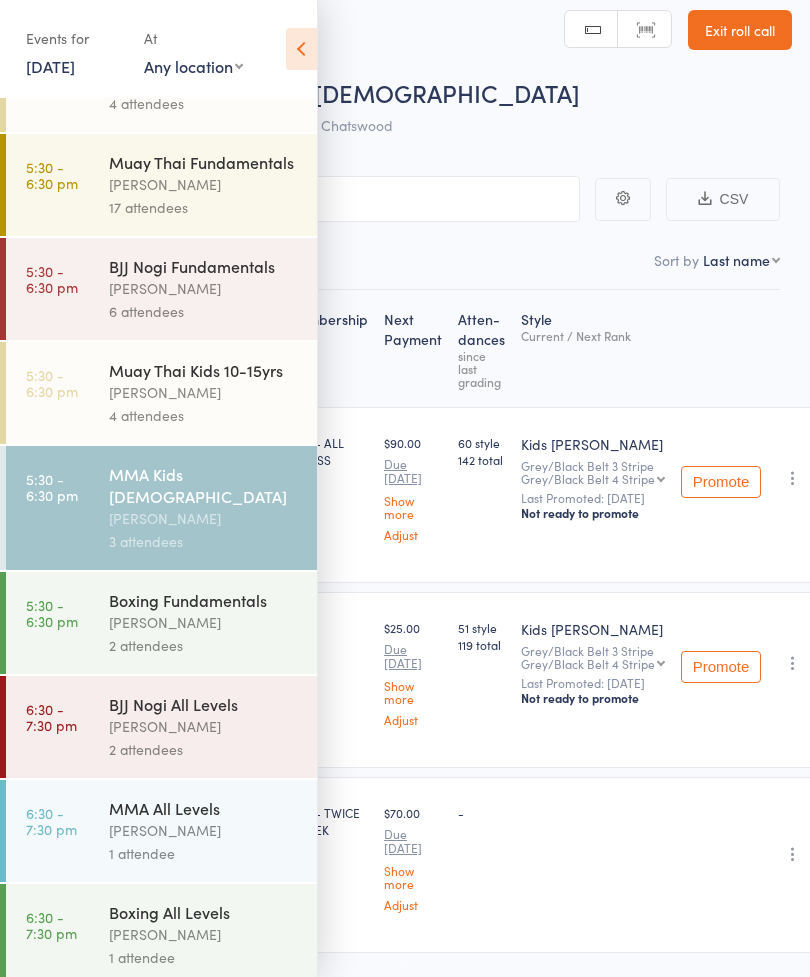 scroll, scrollTop: 774, scrollLeft: 0, axis: vertical 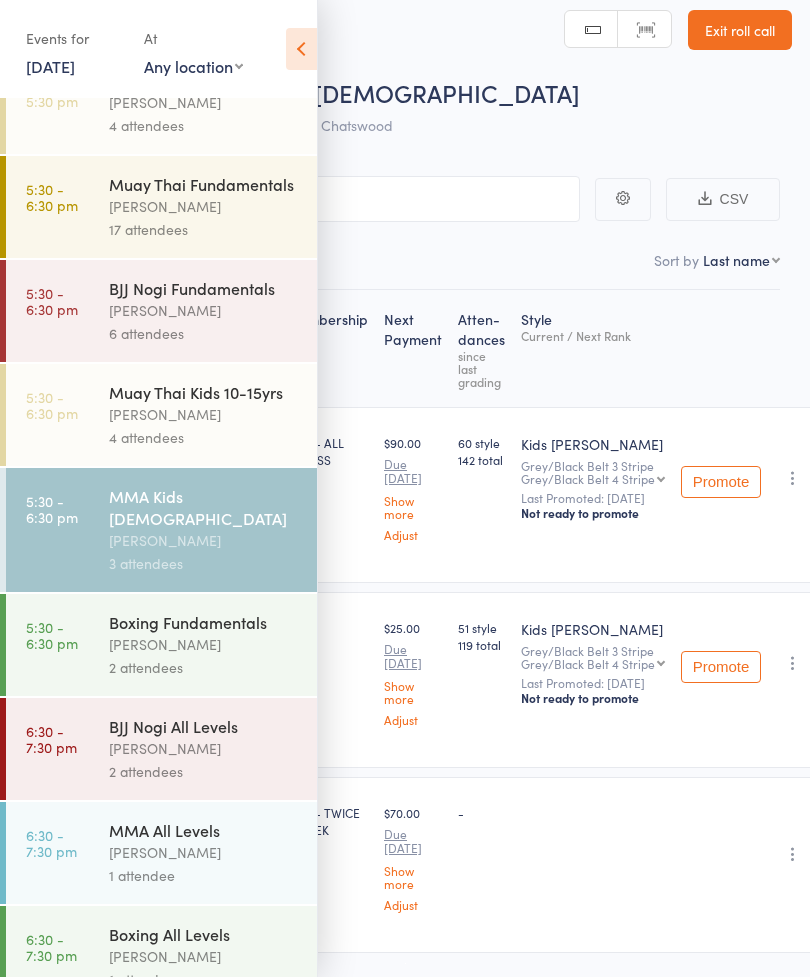 click on "6 attendees" at bounding box center (204, 333) 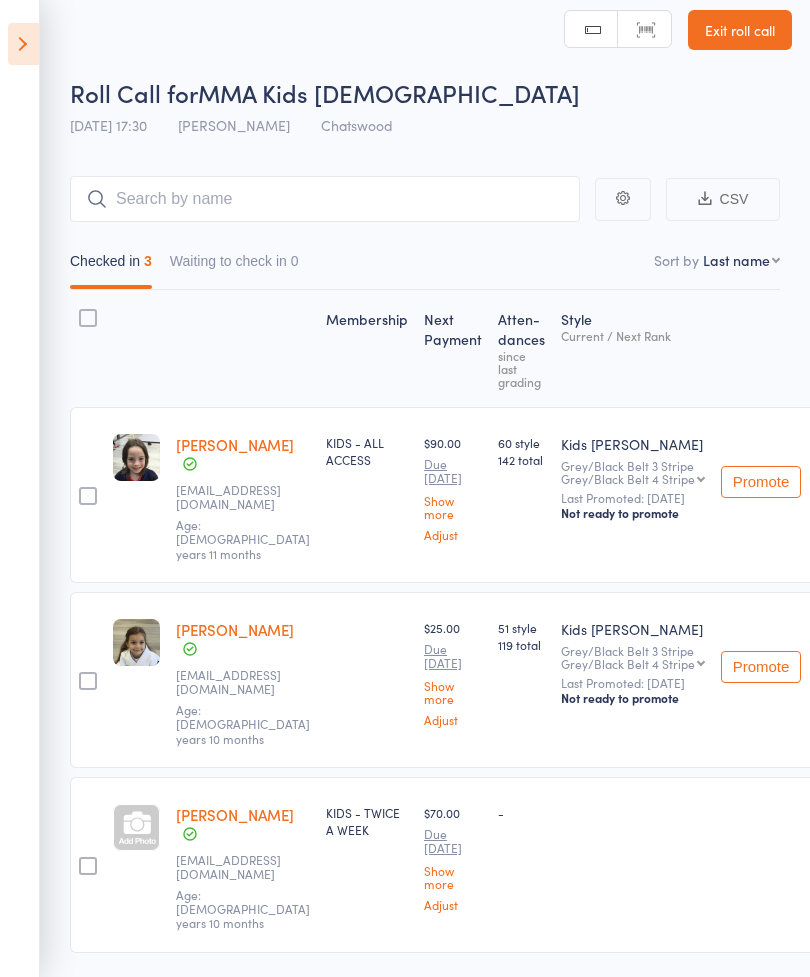 click at bounding box center [23, 44] 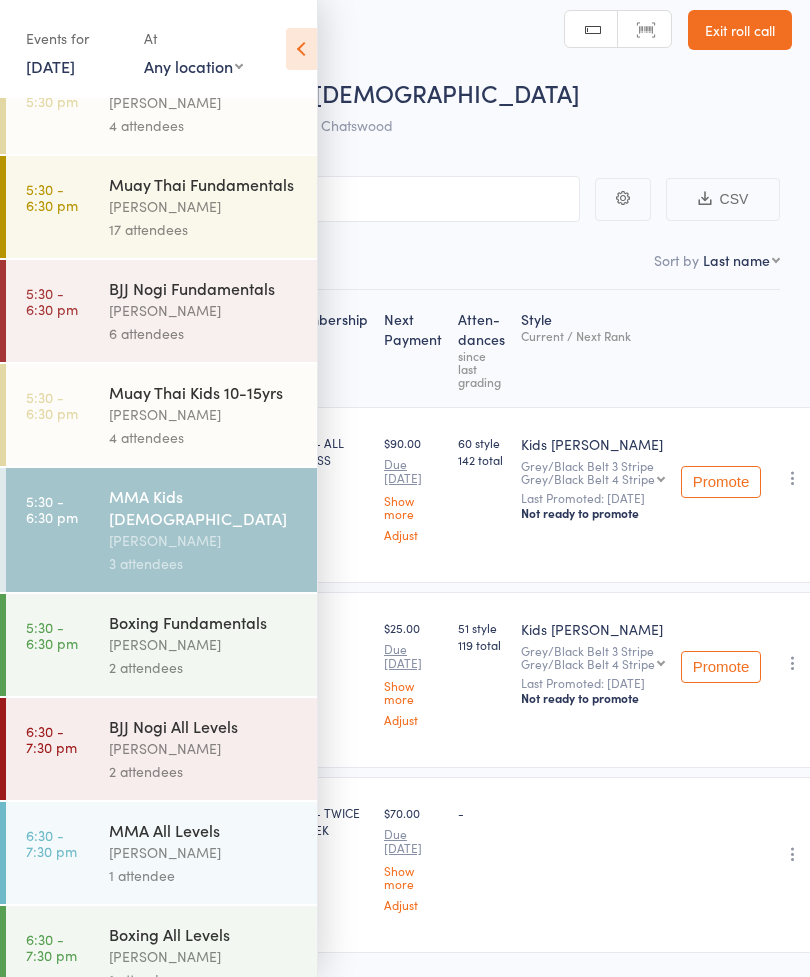 click on "[PERSON_NAME]" at bounding box center [204, 310] 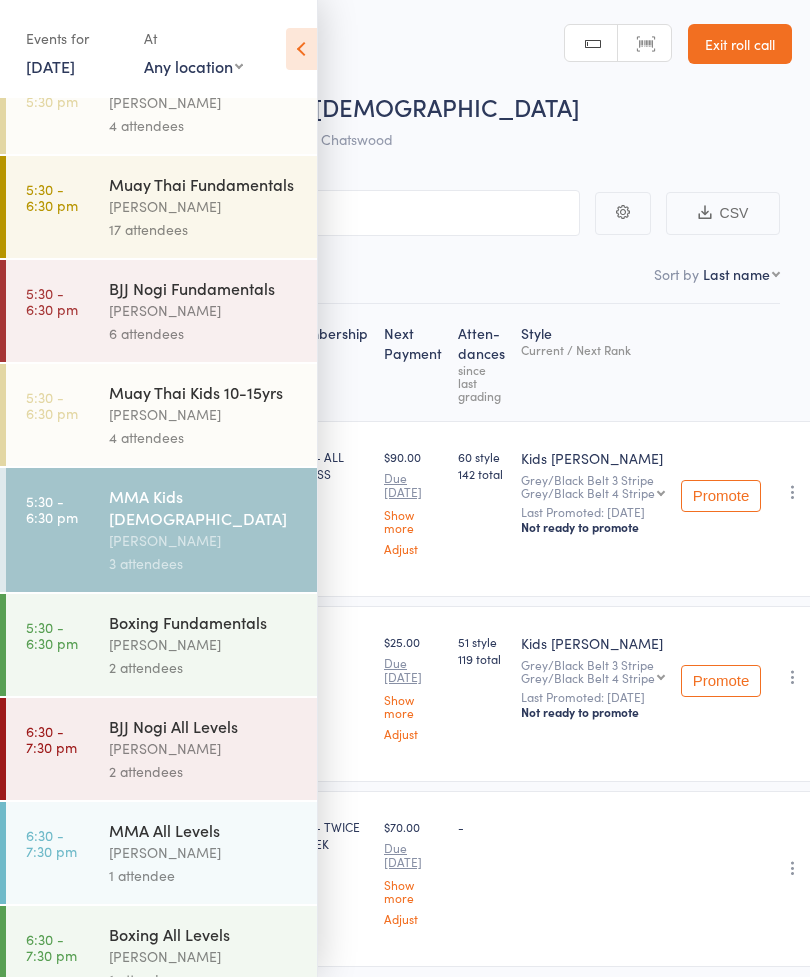 click on "5:30 - 6:30 pm BJJ Nogi Fundamentals Thiago Braga 6 attendees" at bounding box center (161, 311) 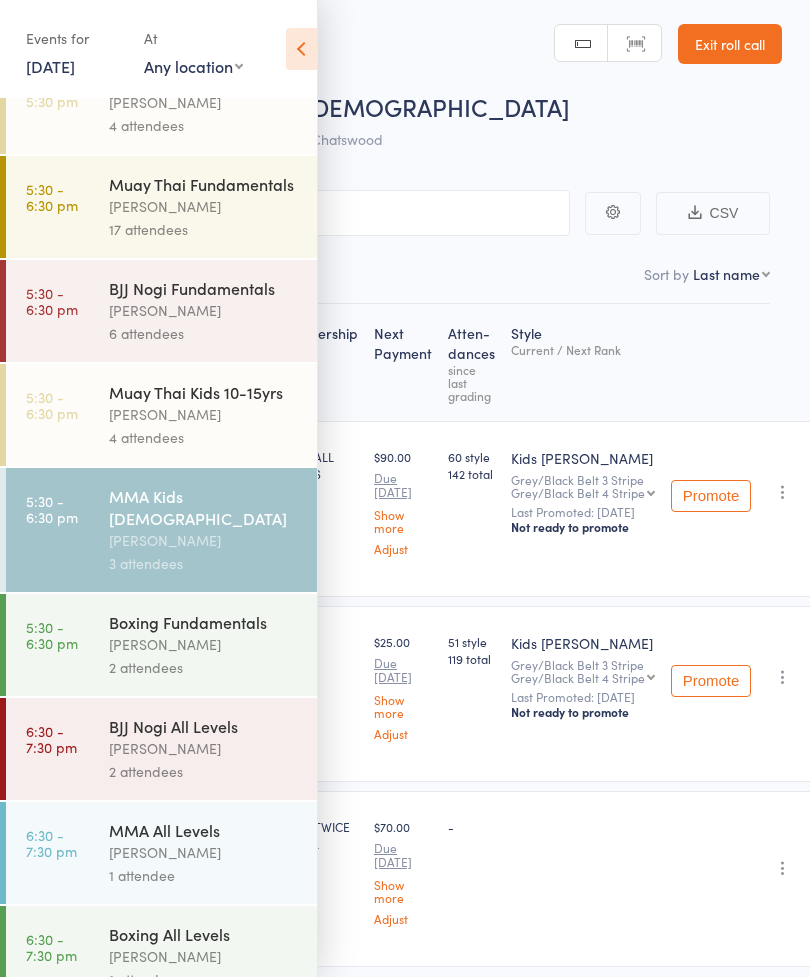 scroll, scrollTop: 773, scrollLeft: 0, axis: vertical 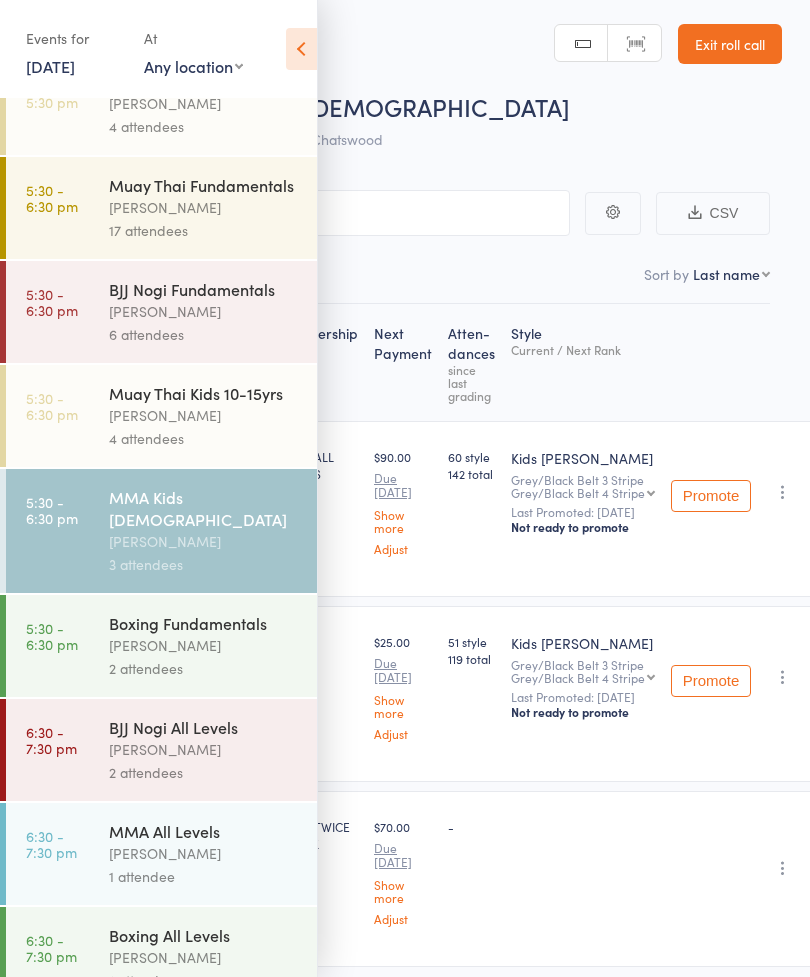 click on "5:30 - 6:30 pm" at bounding box center [52, 302] 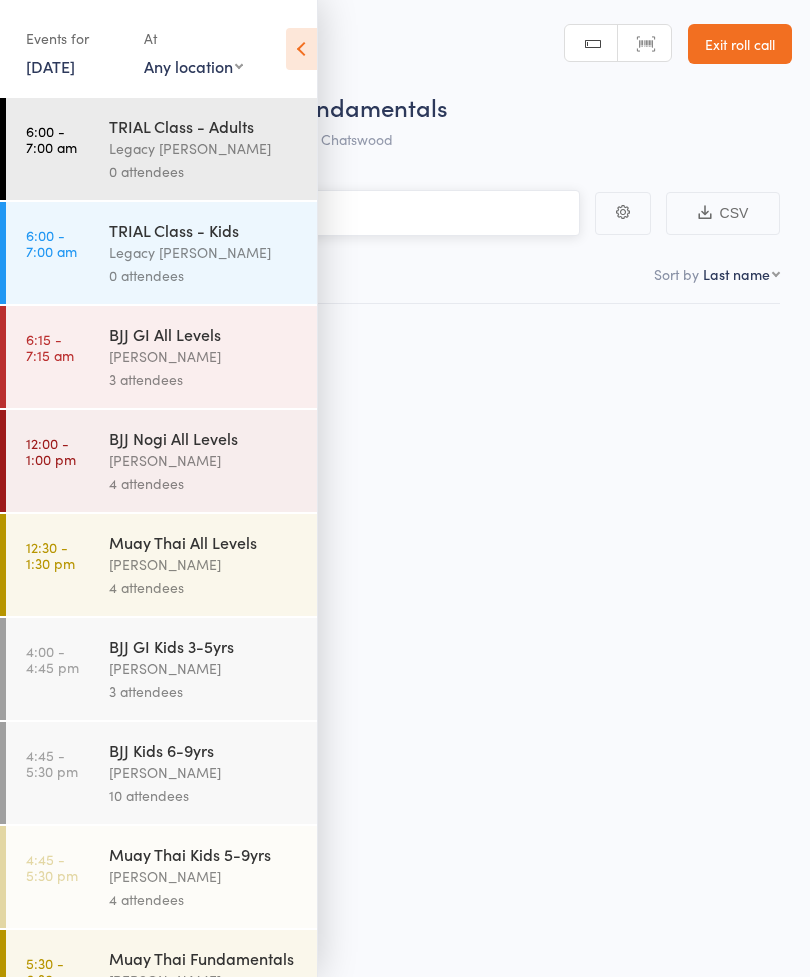 scroll, scrollTop: 0, scrollLeft: 0, axis: both 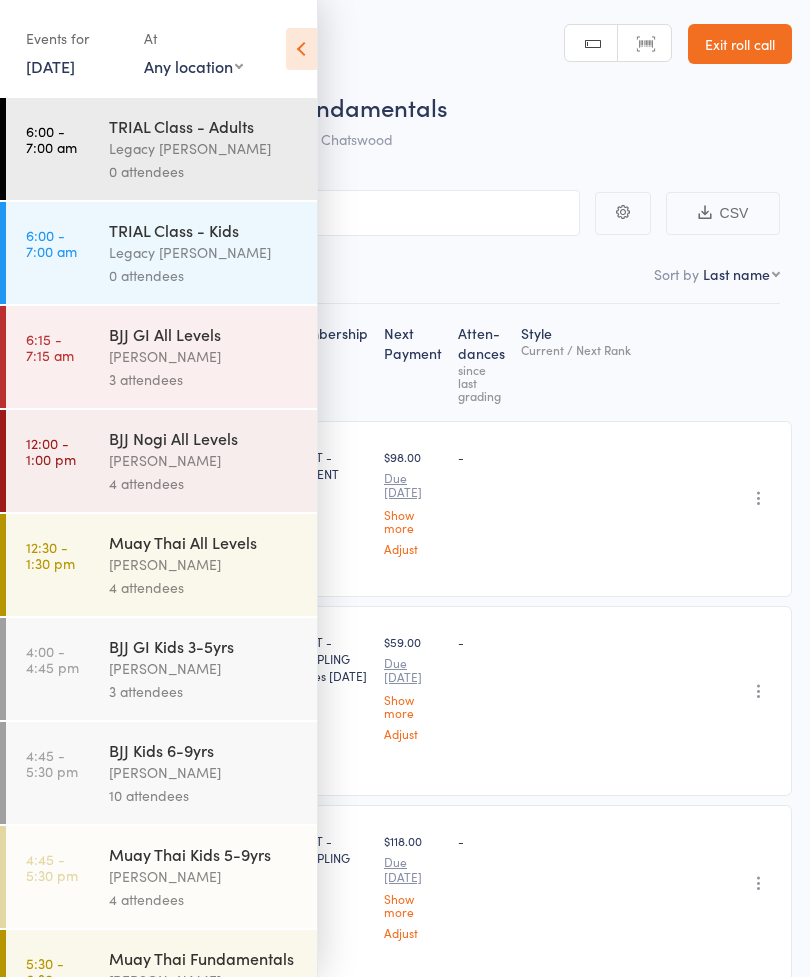 click on "CSV
Checked in  5 Waiting to check in  1
Sort by   Last name First name Last name Birthday today? Behind on payments? Check in time Next payment date Next payment amount Membership name Membership expires Ready to grade Style and Rank Style attendance count All attendance count Last Promoted Membership Next Payment Atten­dances since last grading Style Current / Next Rank edit Hayden Chan    mr.haydenchan@gmail.com Age: 20 years ADULT - STUDENT $98.00 Due Jul 22  Show more Adjust - - Undo check-in Send message Add Note Add Task Add Flag Remove Mark absent
Clement Delval    clement.delval06@gmail.com Age: 24 years ADULT - GRAPPLING Expires Aug 30, 2025  $59.00 Due Jul 22  Show more Adjust - - Undo check-in Send message Add Note Add Task Add Flag Remove Mark absent
edit Erfan Lapechi    lapechie@gmail.com Age: 32 years ADULT - GRAPPLING VT1 $118.00 Due Jul 24  Show more Adjust - - Undo check-in Send message Add Note Add Task Add Flag Remove Mark absent
edit Marcus Nikolovski    Age: 23 years $138.00" at bounding box center [405, 807] 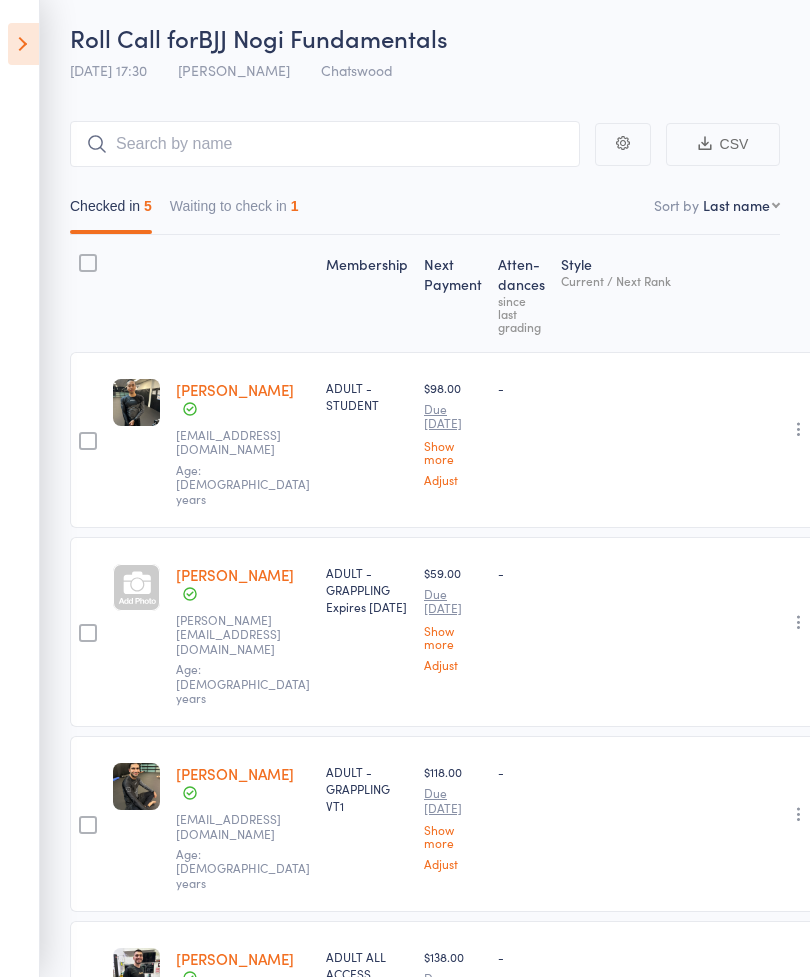 scroll, scrollTop: 62, scrollLeft: 0, axis: vertical 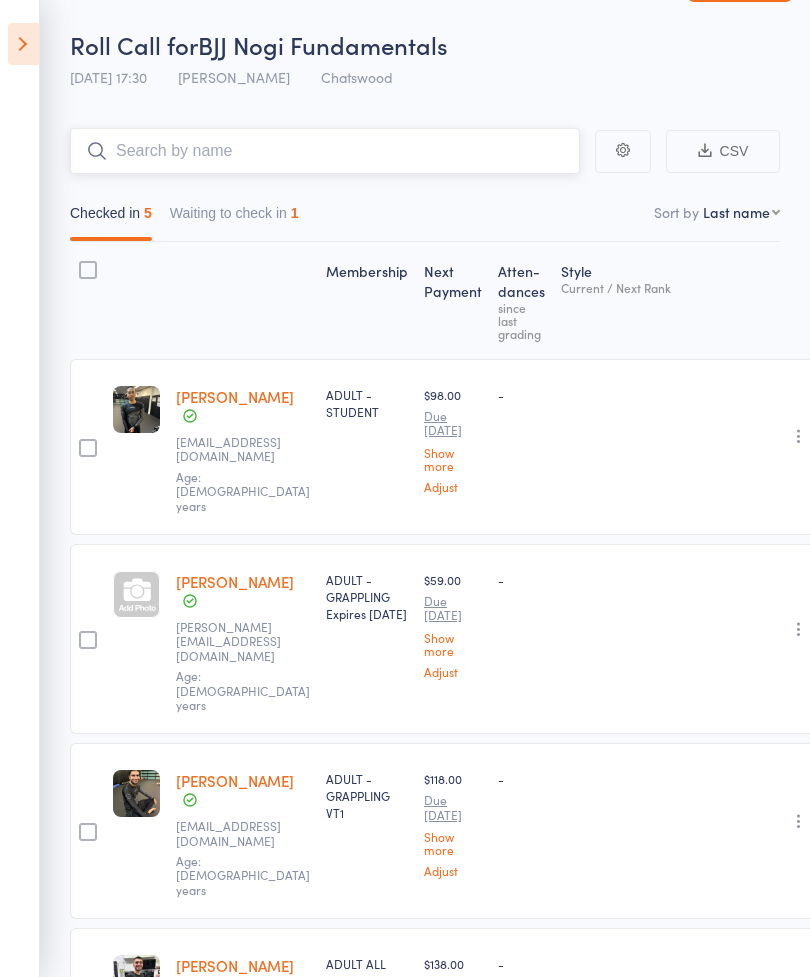 click at bounding box center (325, 151) 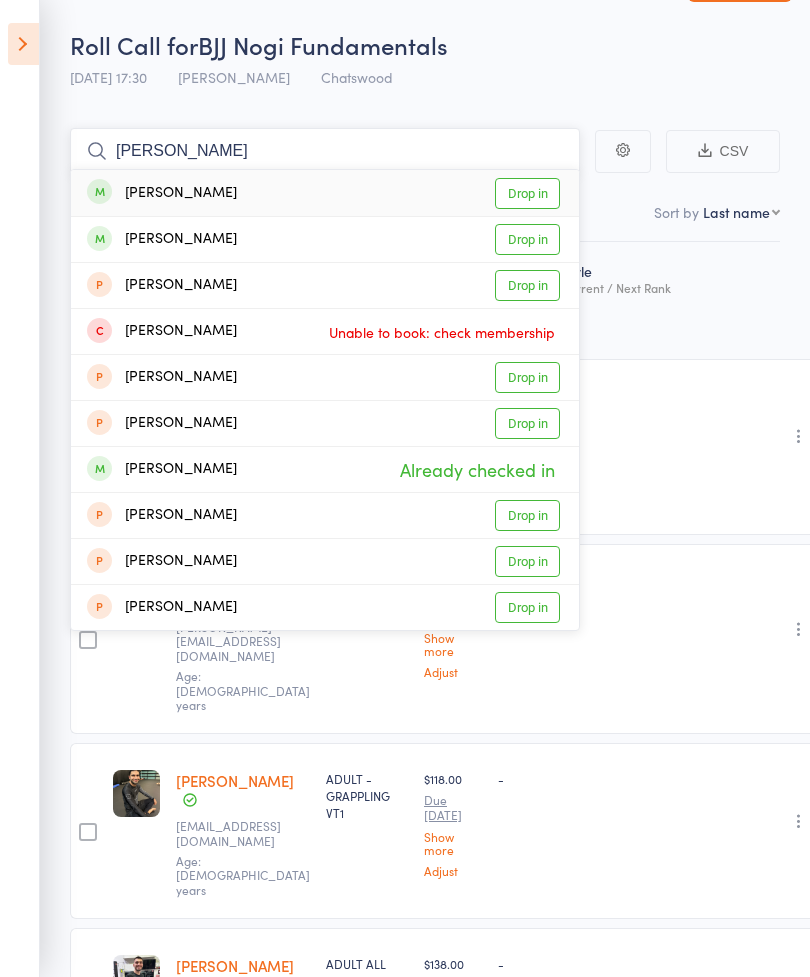 type on "Chadwick" 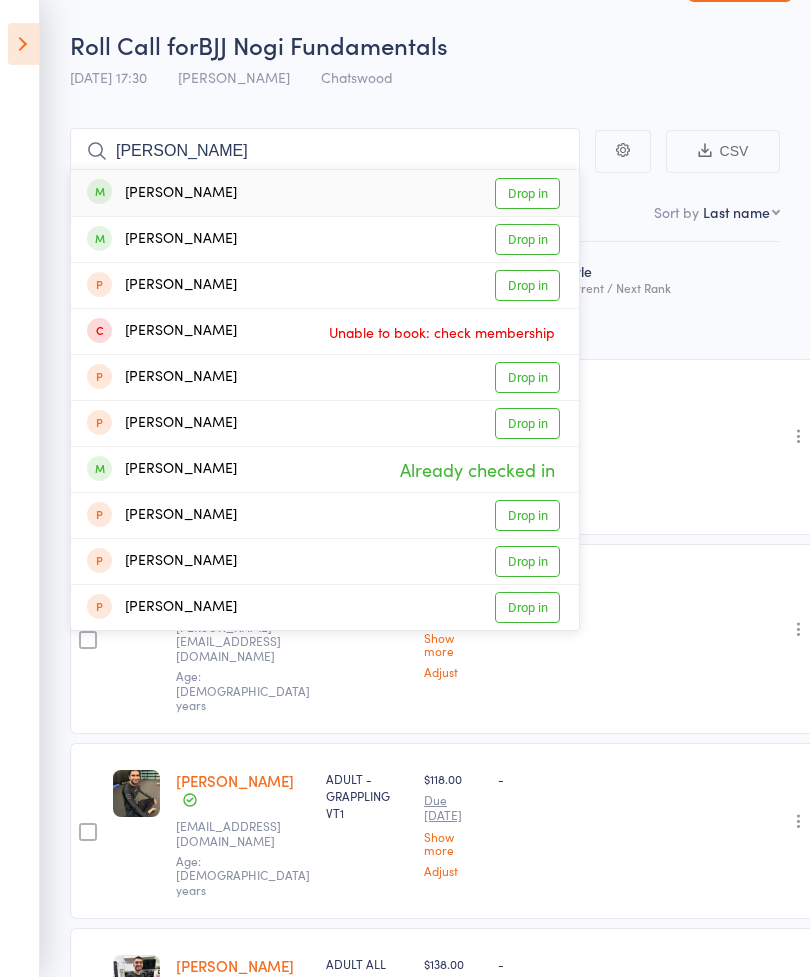click on "Drop in" at bounding box center (527, 193) 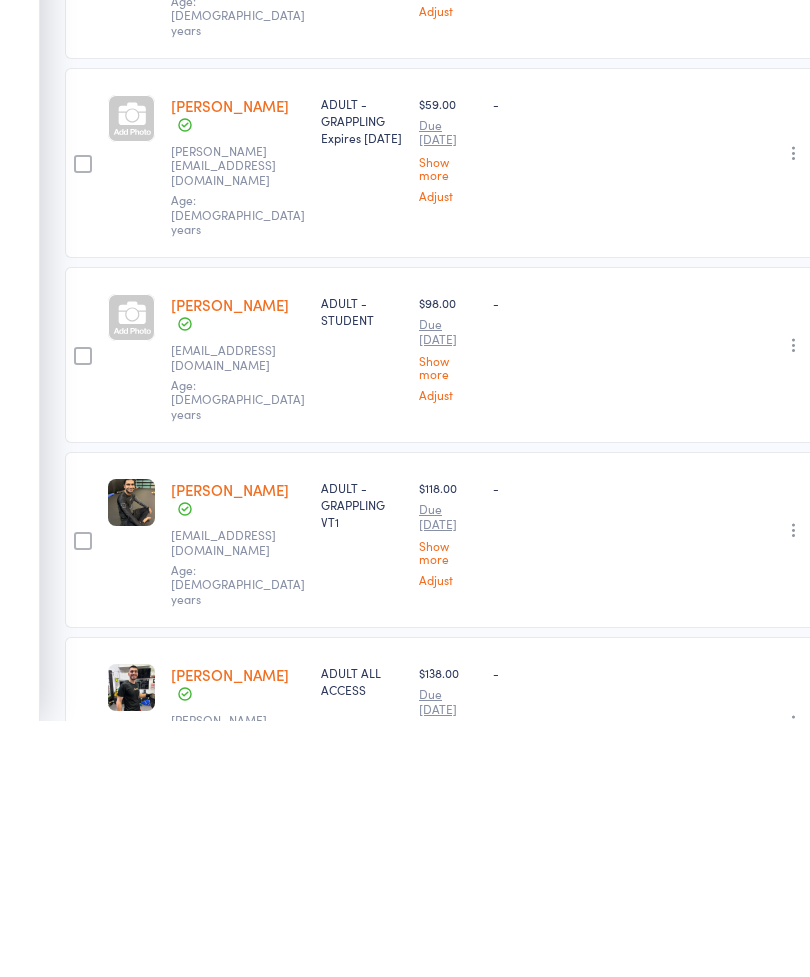 scroll, scrollTop: 376, scrollLeft: 5, axis: both 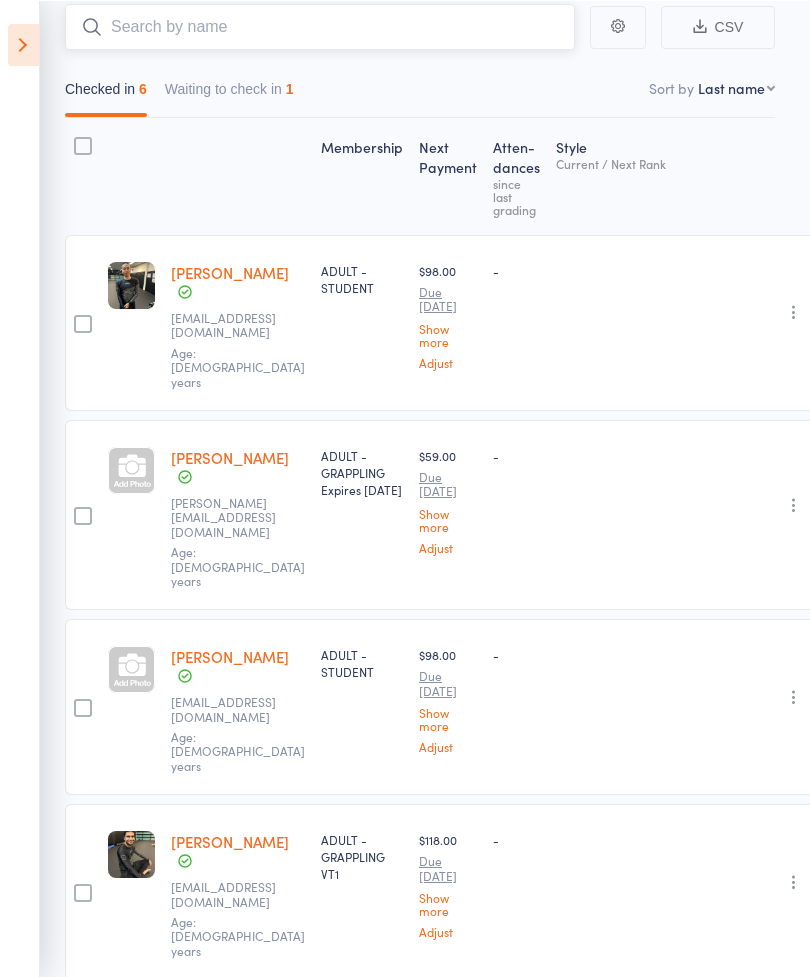 click at bounding box center [320, 26] 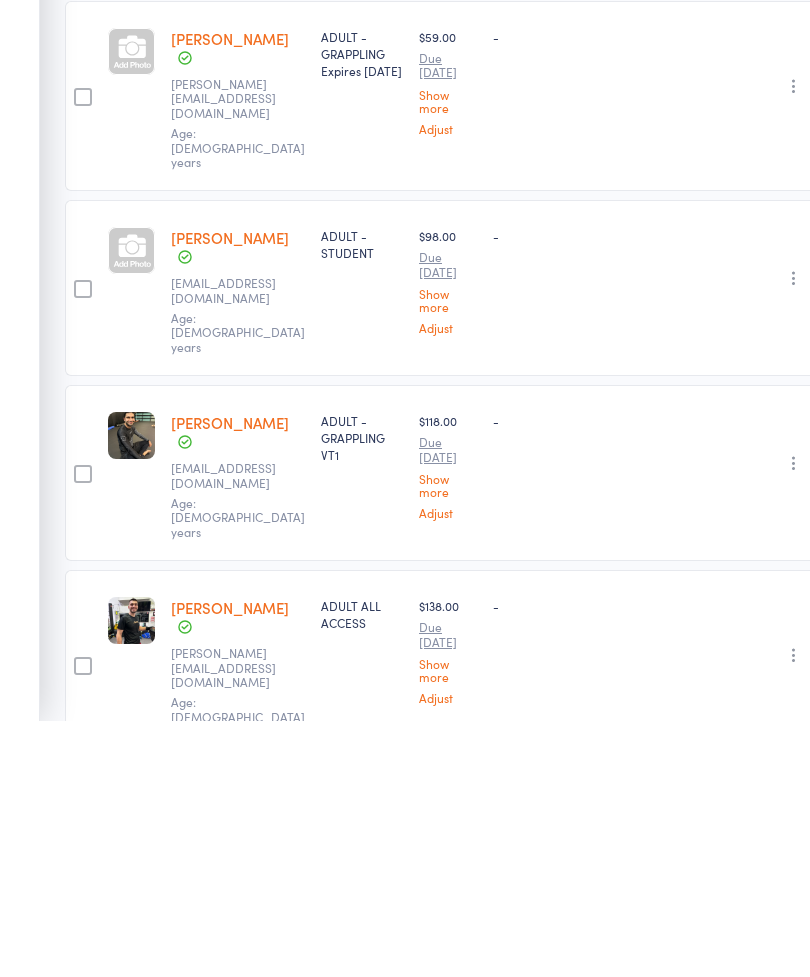 scroll, scrollTop: 0, scrollLeft: 5, axis: horizontal 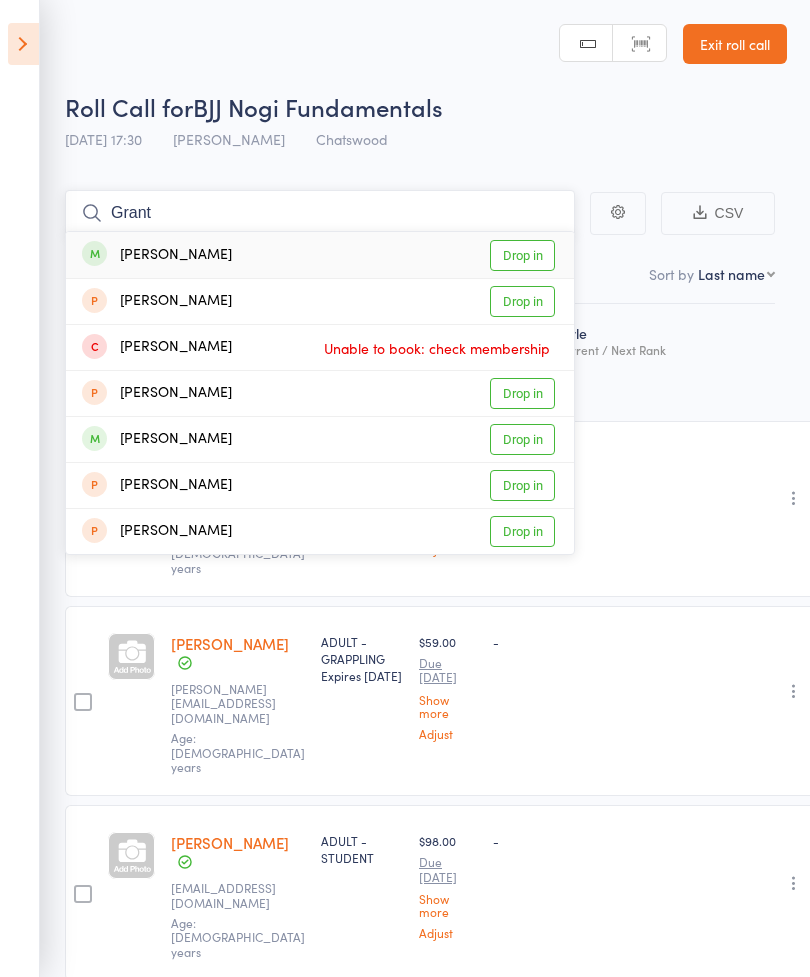 type on "Grant" 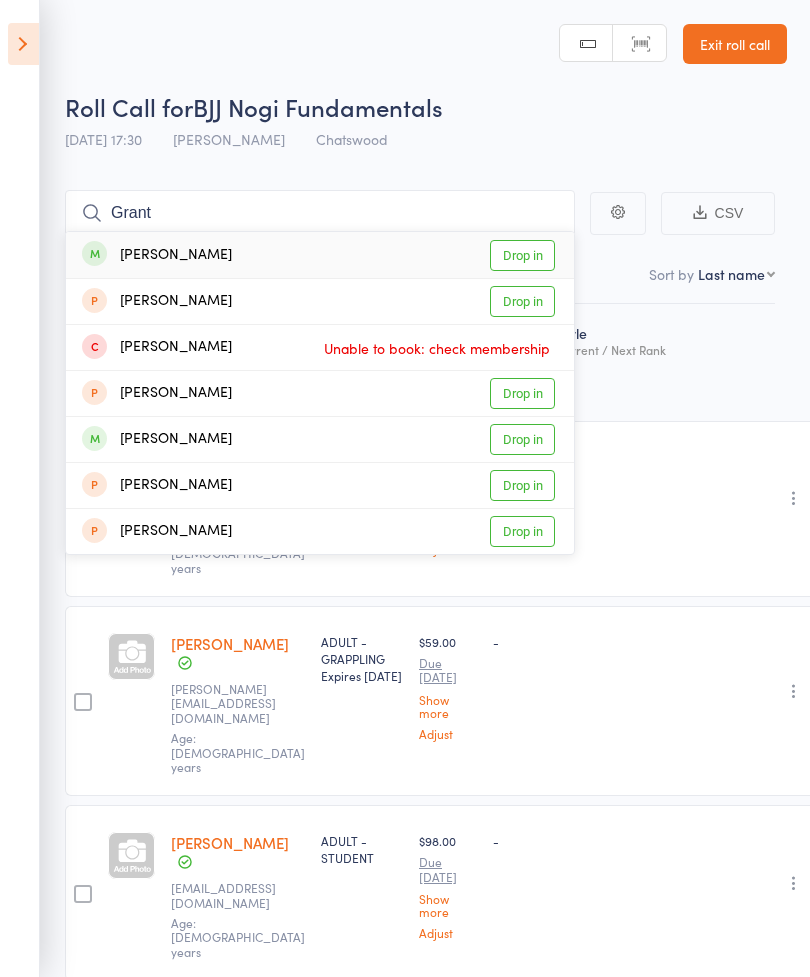 click on "Drop in" at bounding box center [522, 255] 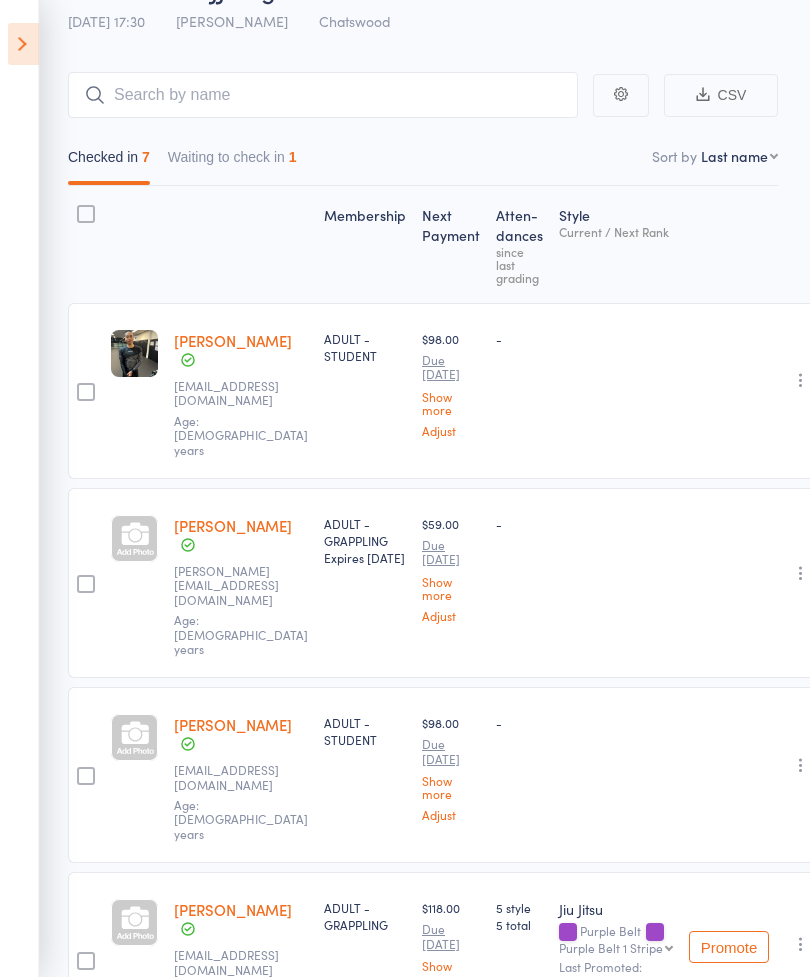 scroll, scrollTop: 120, scrollLeft: 2, axis: both 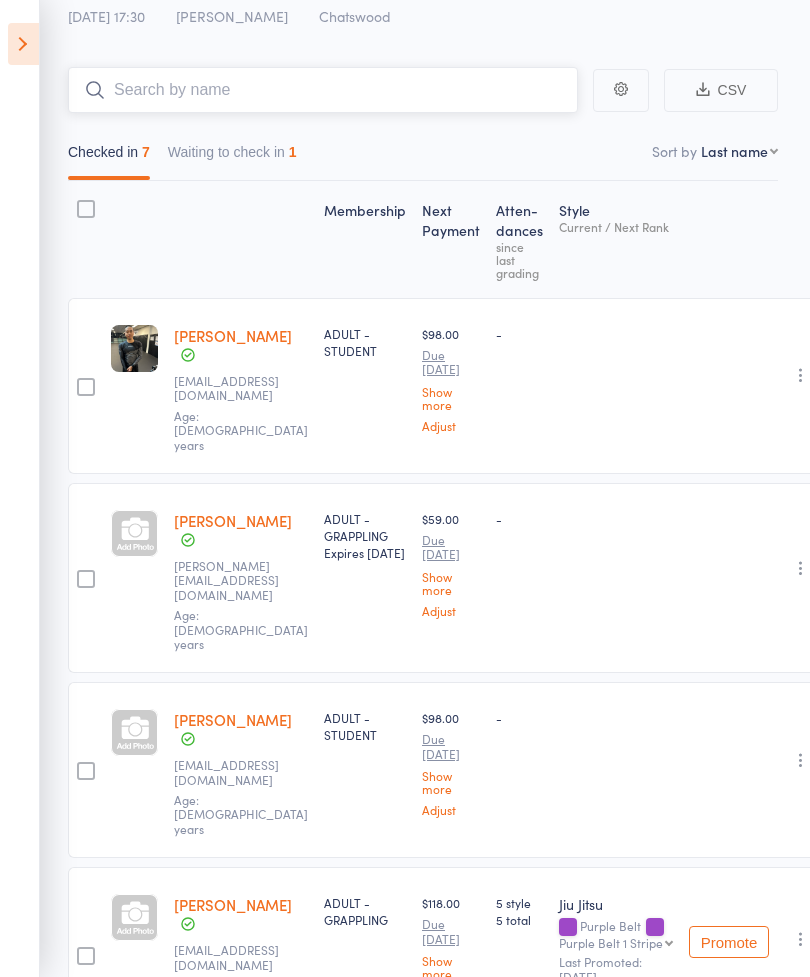 click at bounding box center [323, 90] 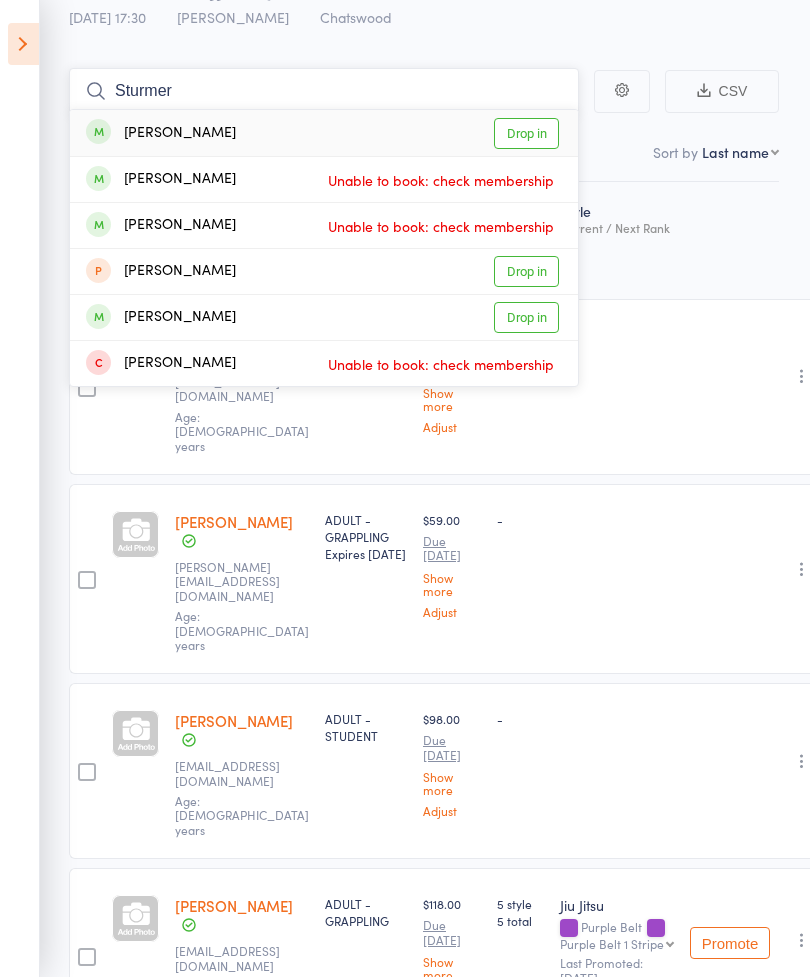 type on "Sturmer" 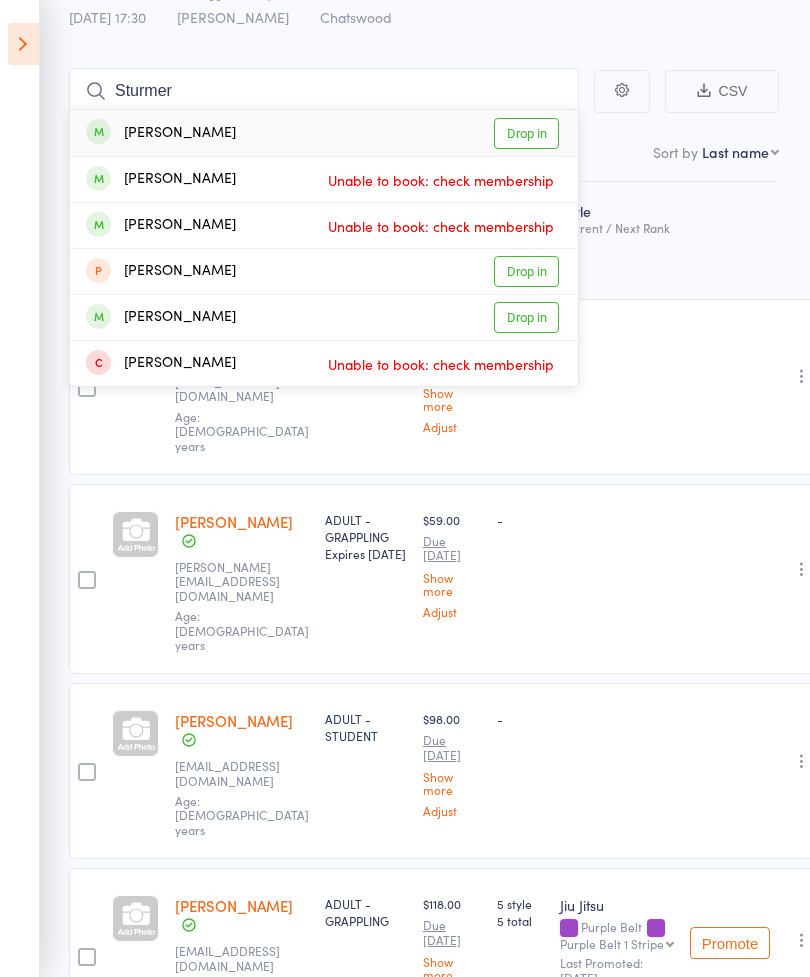 click on "Drop in" at bounding box center [526, 133] 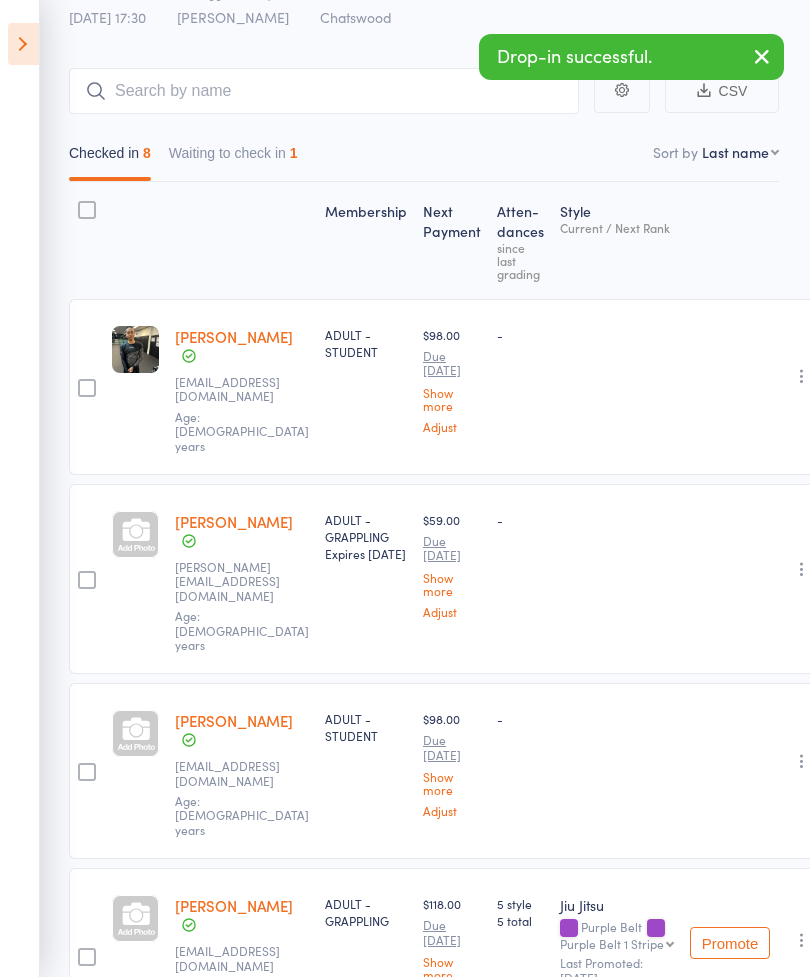 scroll, scrollTop: 123, scrollLeft: 2, axis: both 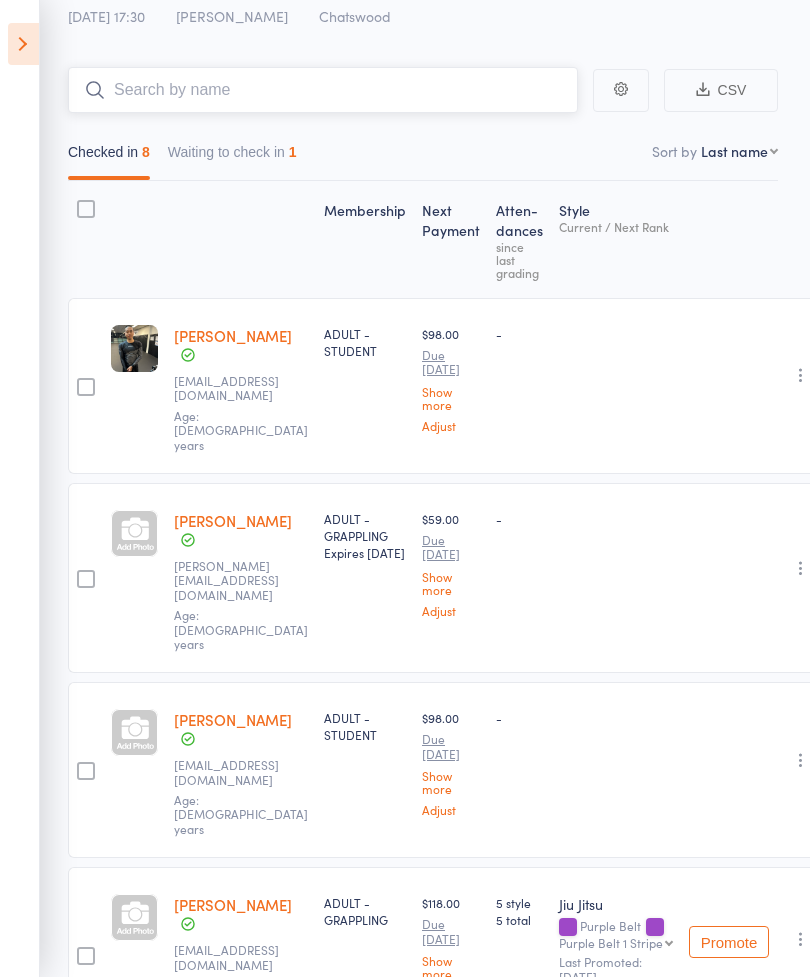 click on "Waiting to check in  1" at bounding box center [232, 157] 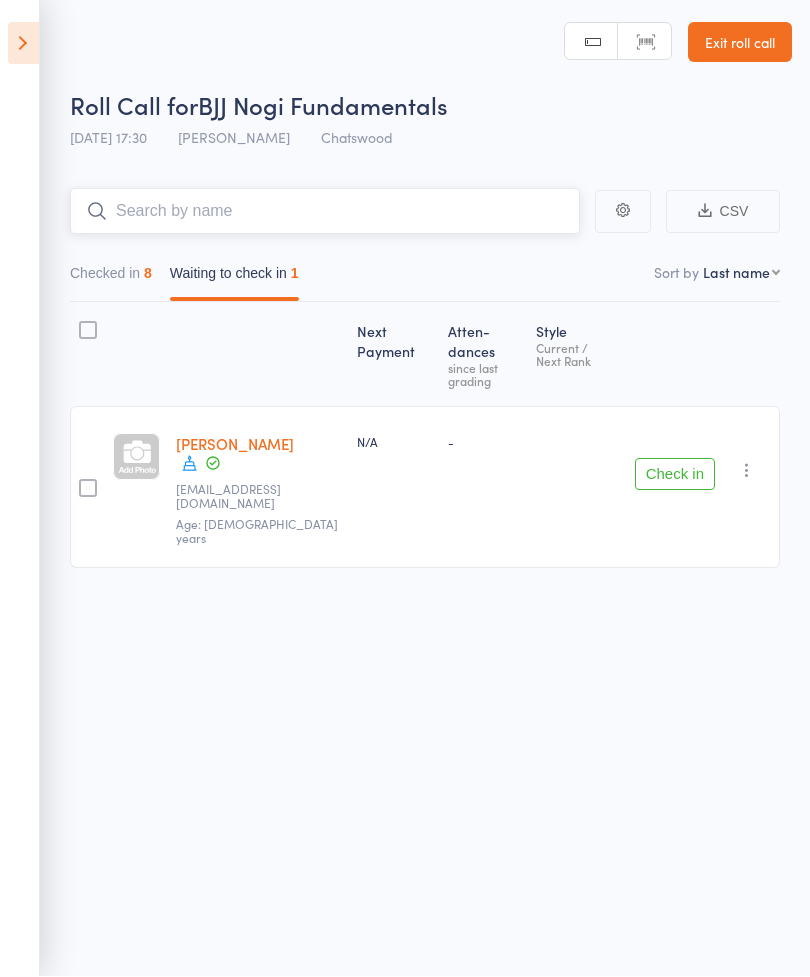scroll, scrollTop: 14, scrollLeft: 0, axis: vertical 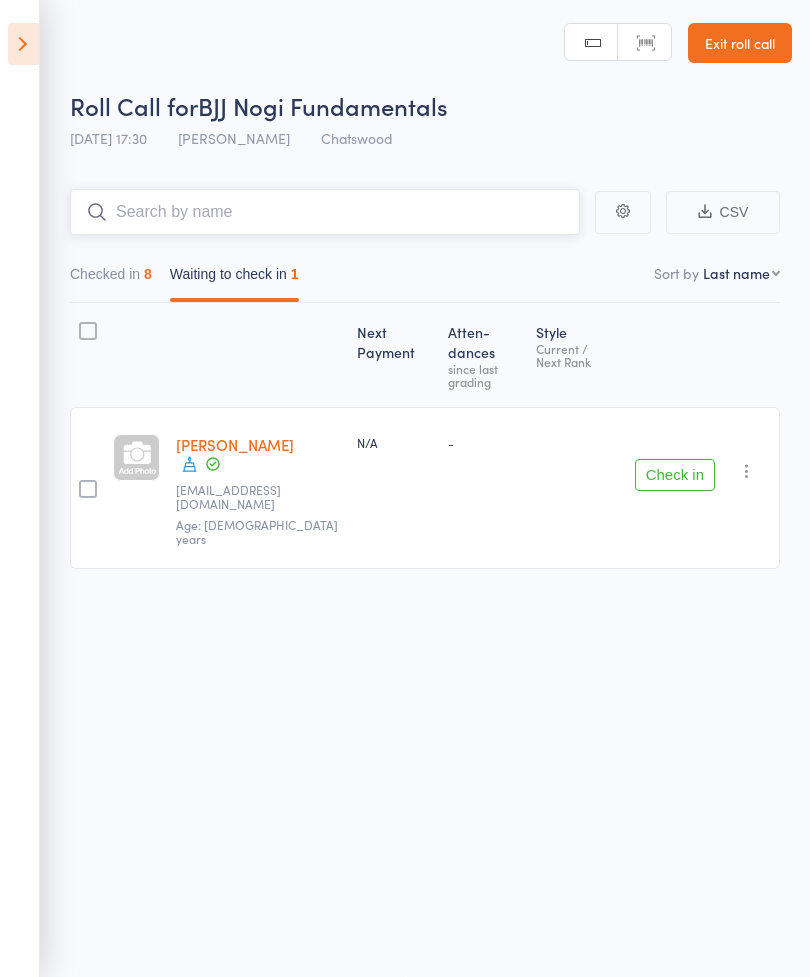 click on "Checked in  8" at bounding box center (111, 279) 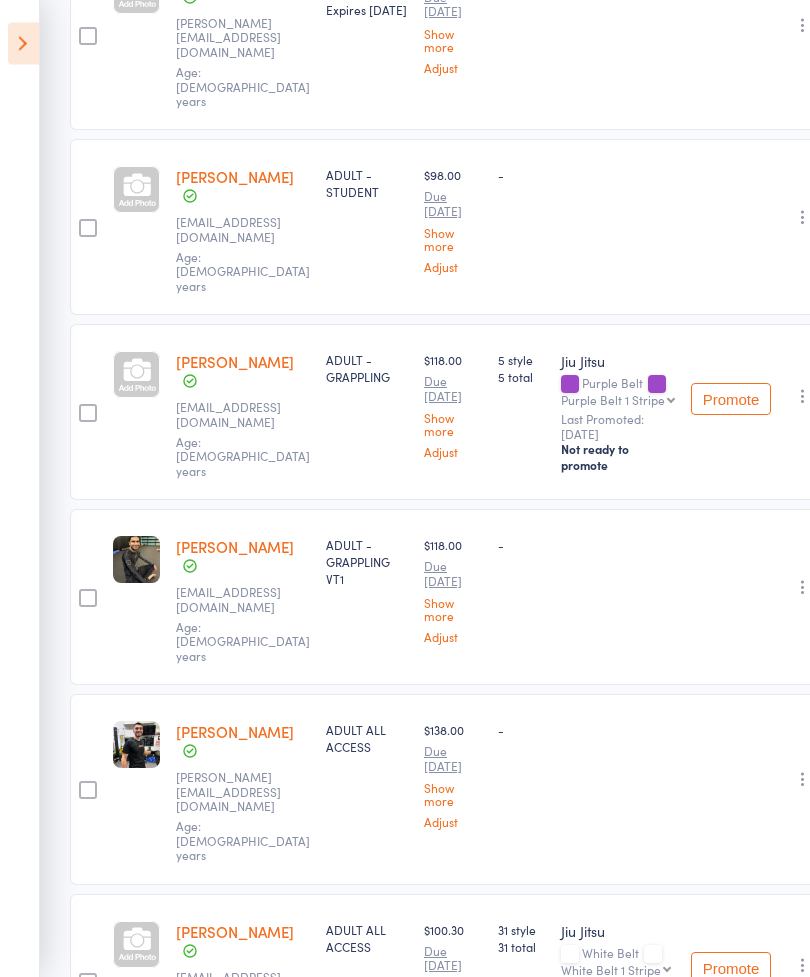 scroll, scrollTop: 665, scrollLeft: 0, axis: vertical 